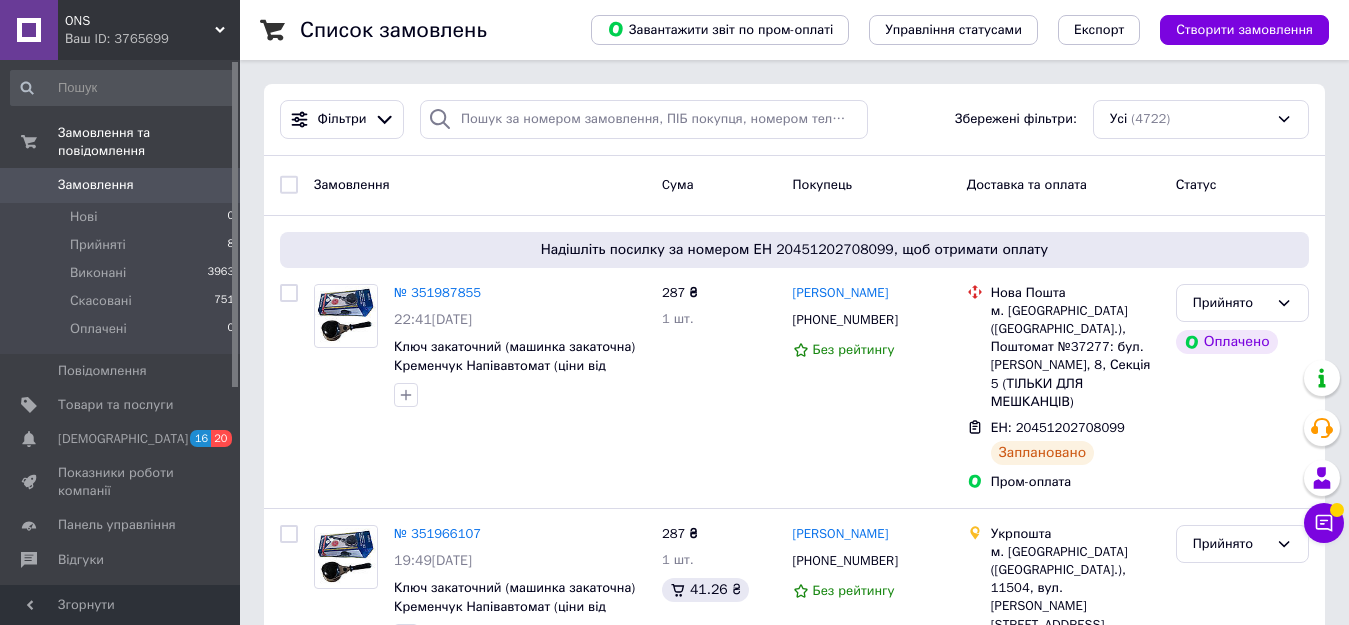 scroll, scrollTop: 0, scrollLeft: 0, axis: both 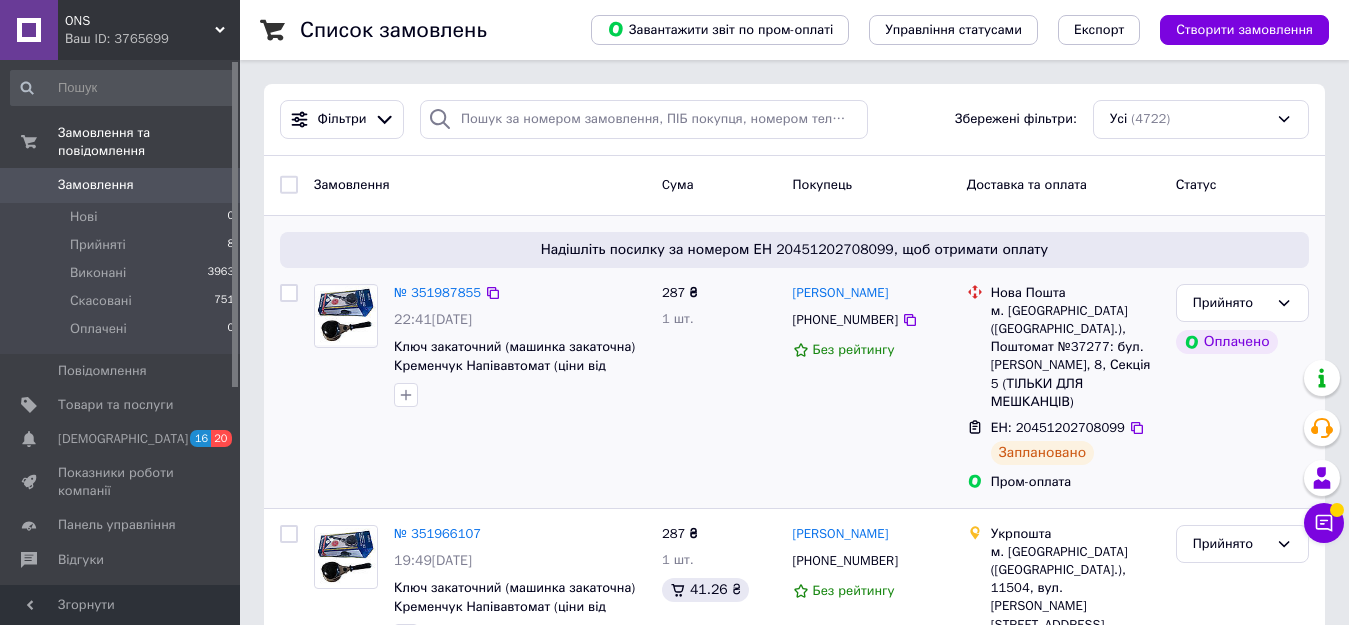 click at bounding box center [346, 315] 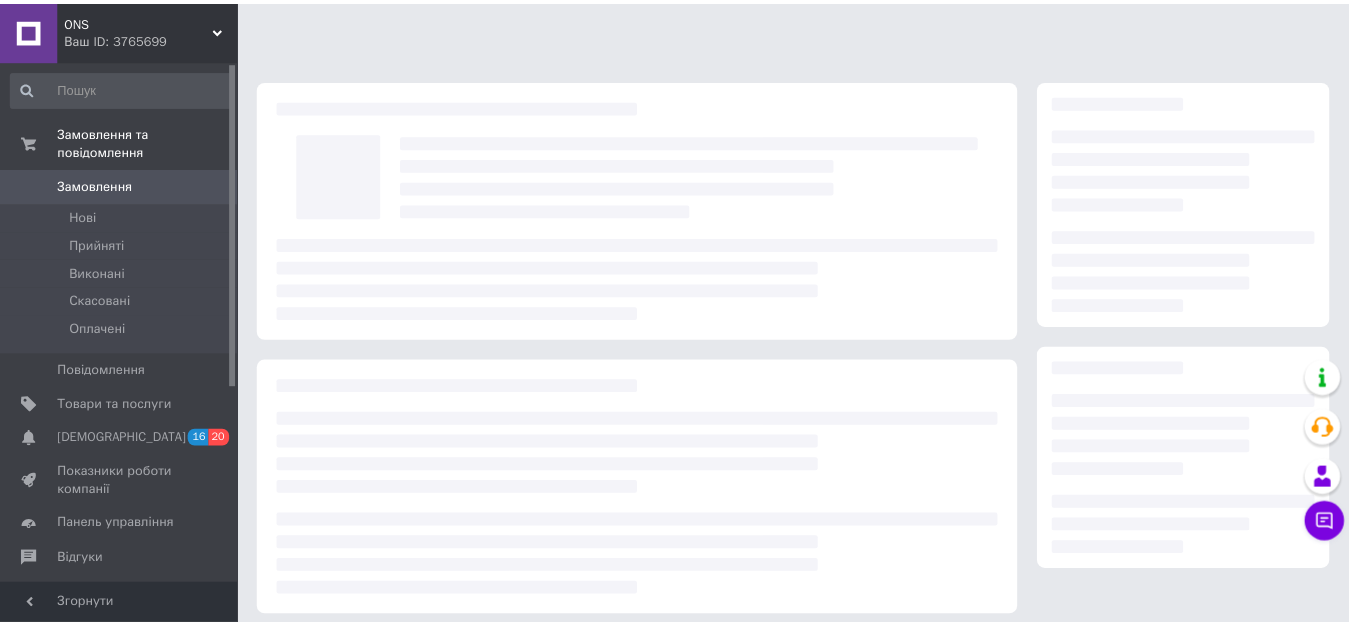 scroll, scrollTop: 0, scrollLeft: 0, axis: both 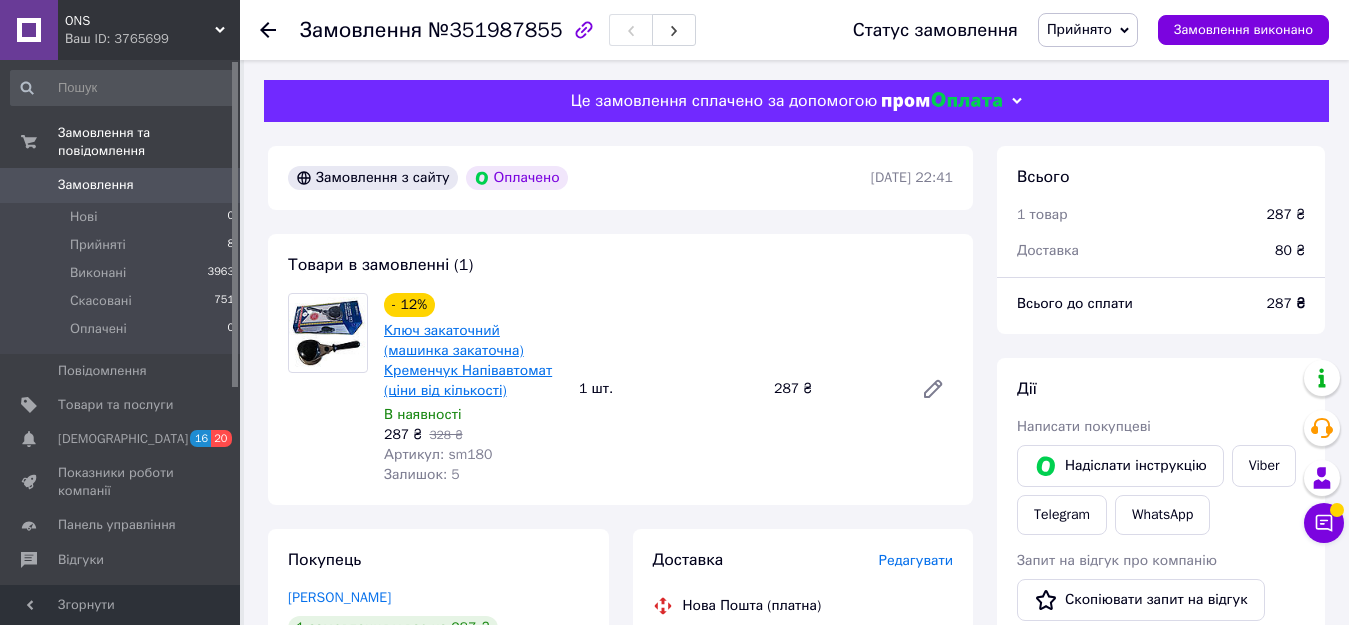 click on "Ключ закаточний (машинка закаточна) Кременчук Напівавтомат (ціни від кількості)" at bounding box center [468, 360] 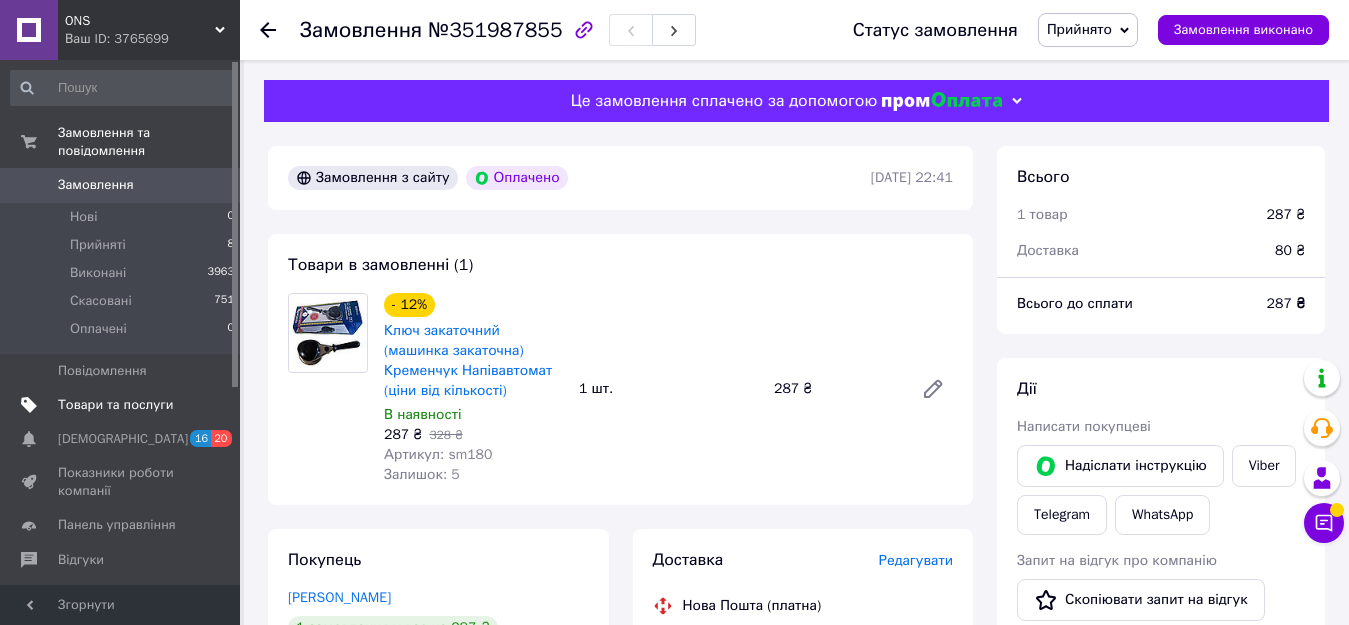 click on "Товари та послуги" at bounding box center (115, 405) 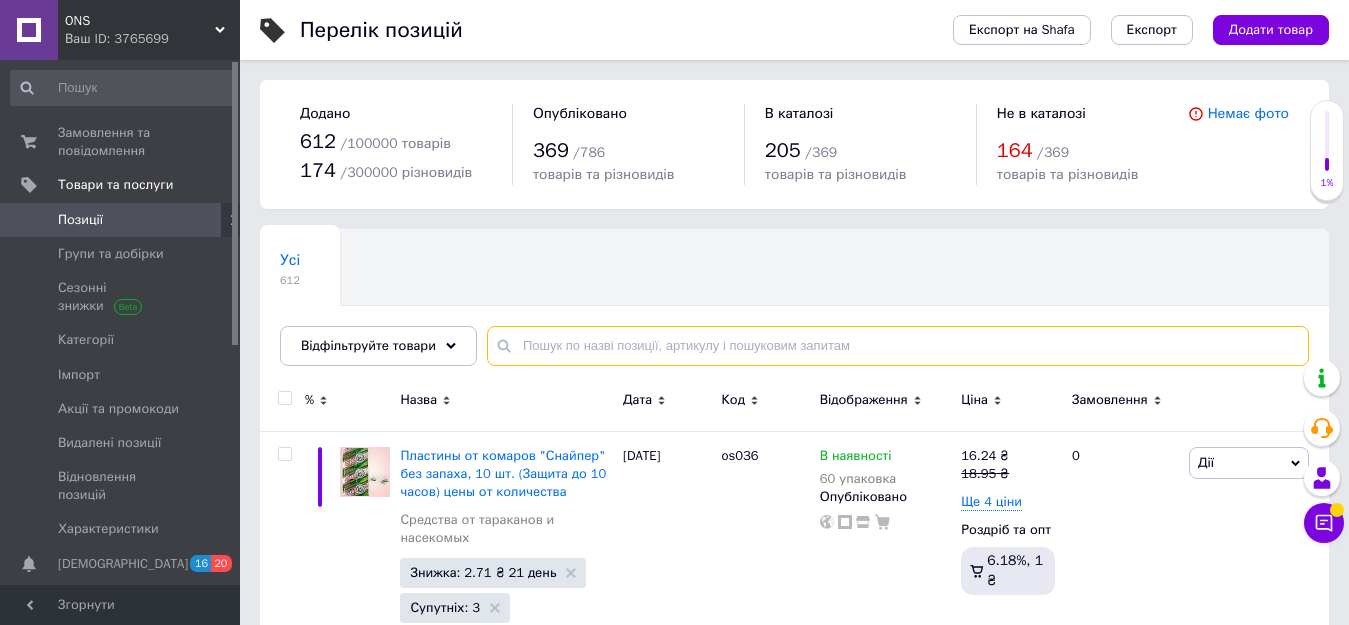 click at bounding box center (898, 346) 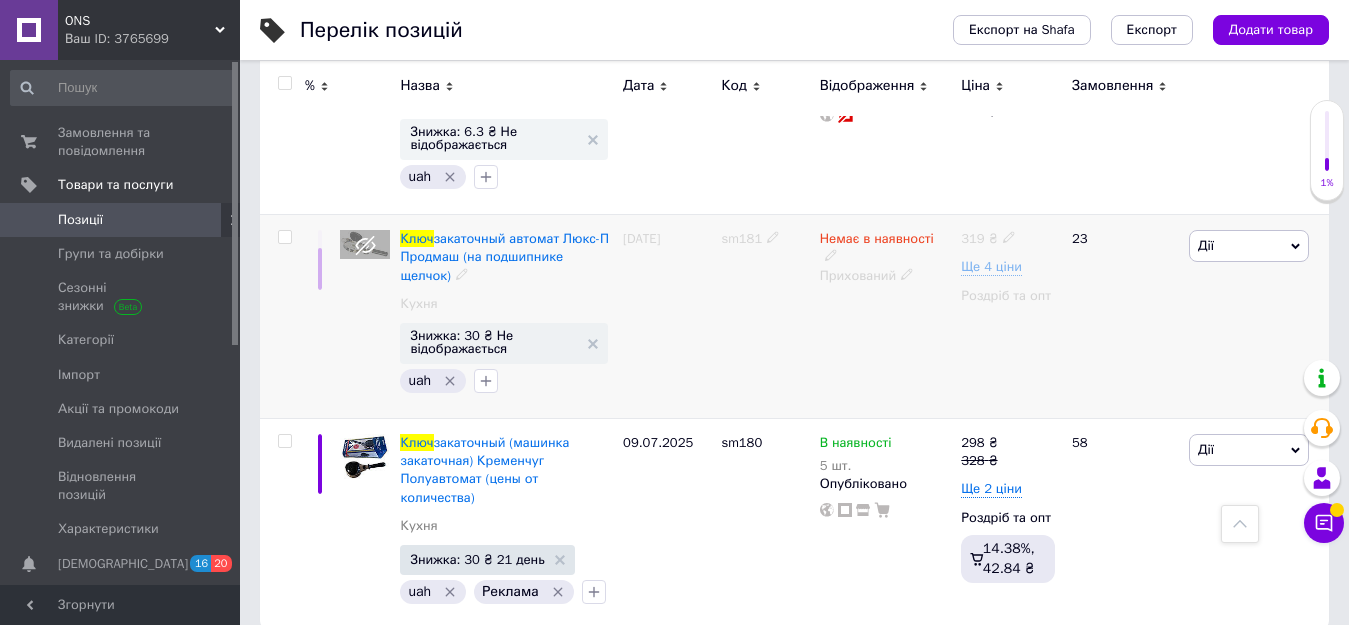 scroll, scrollTop: 594, scrollLeft: 0, axis: vertical 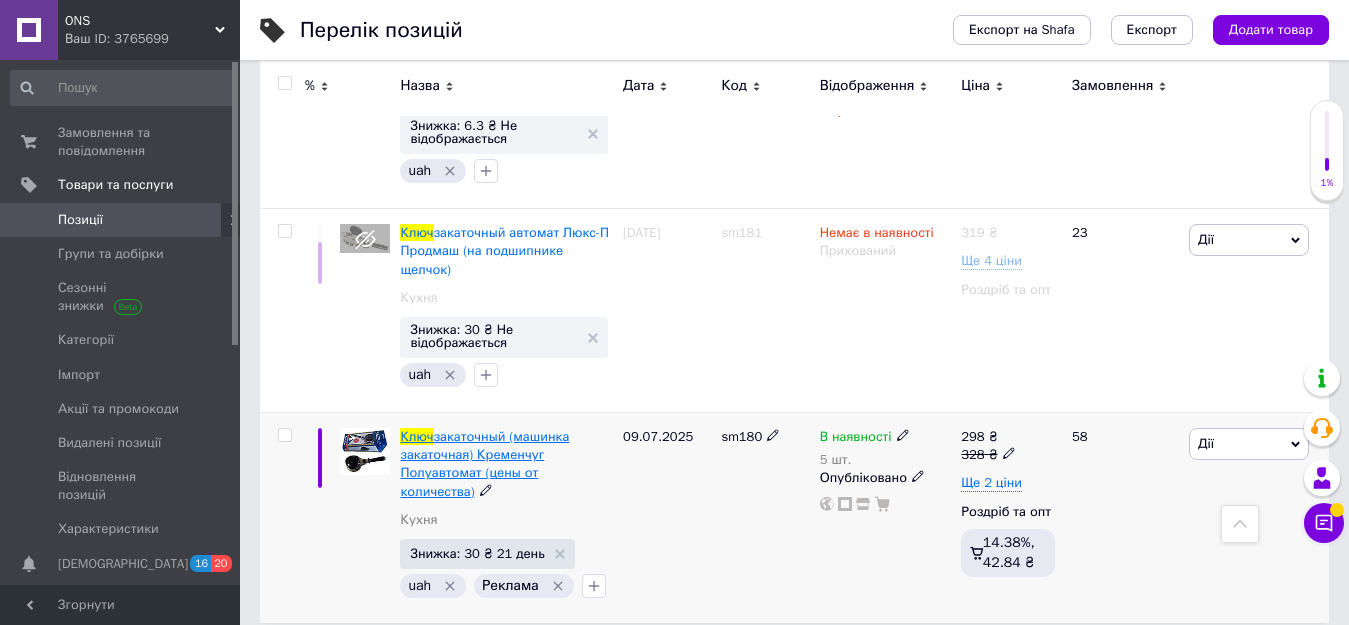type on "ключ" 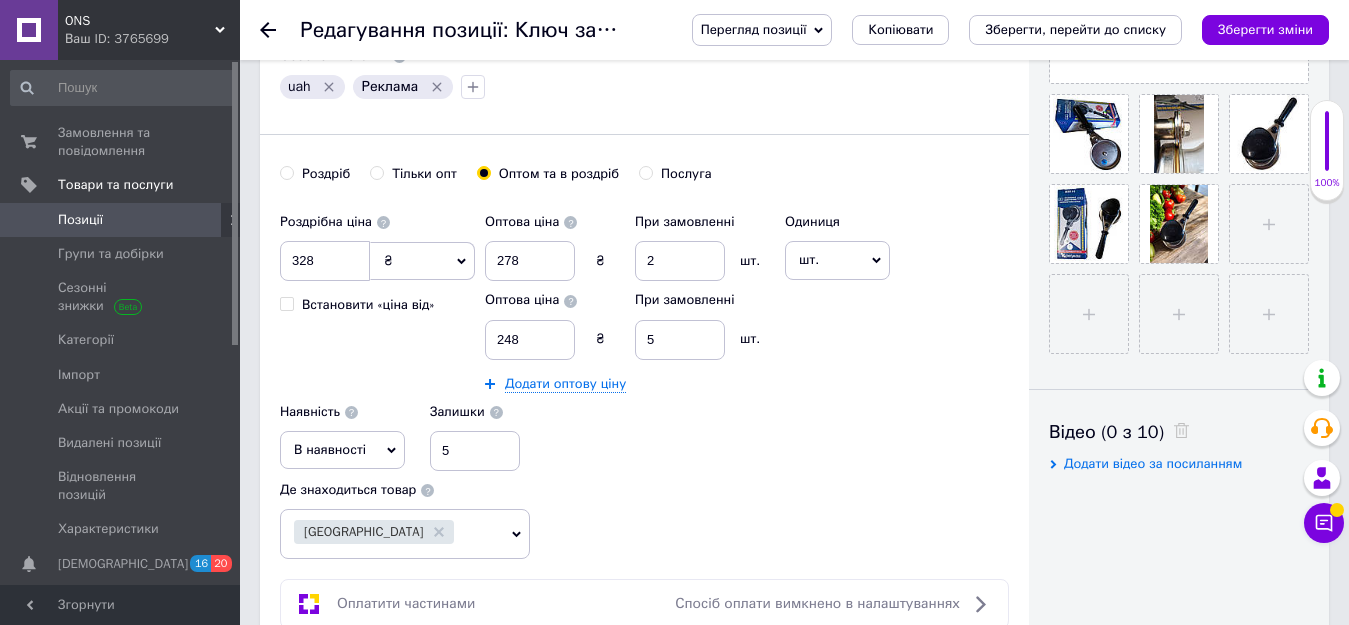 scroll, scrollTop: 700, scrollLeft: 0, axis: vertical 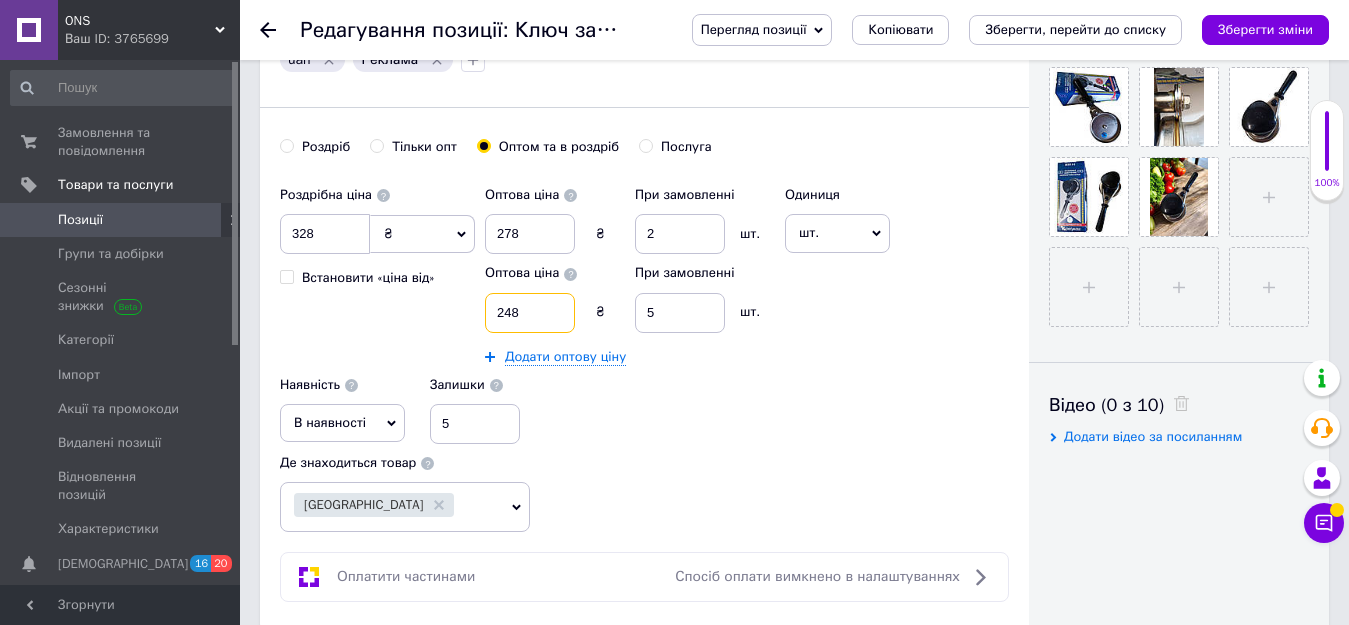 click on "248" at bounding box center (530, 313) 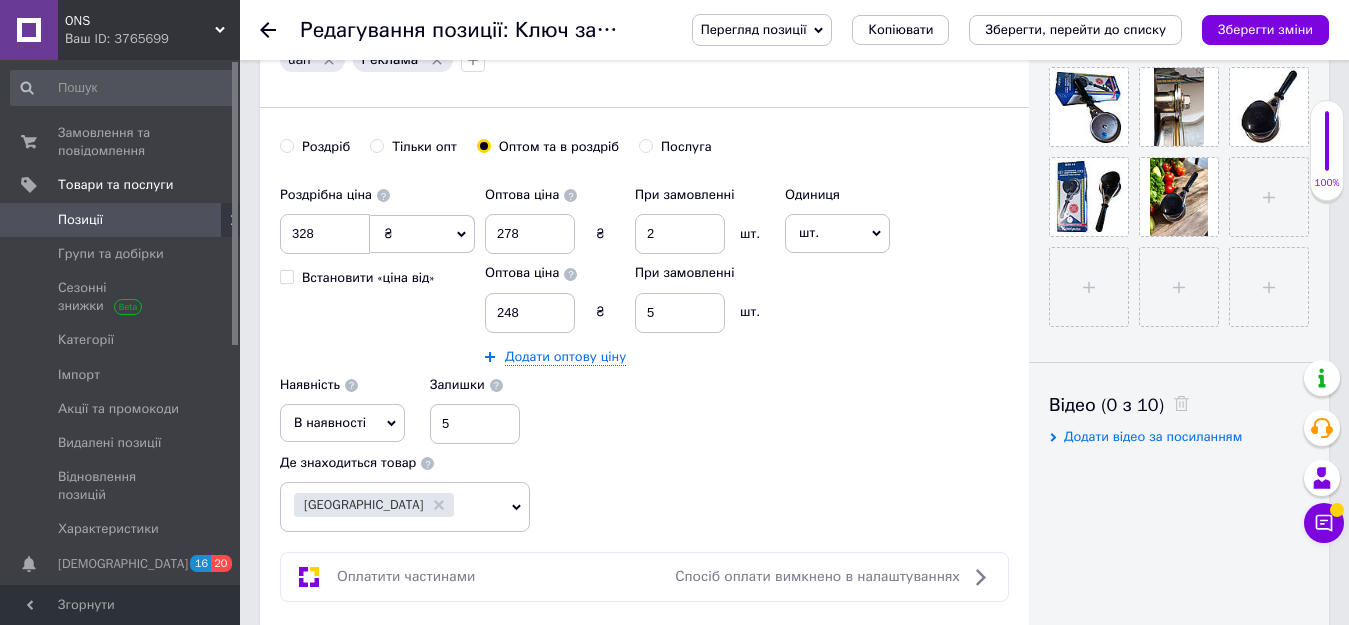 click on "Роздріб" at bounding box center [286, 145] 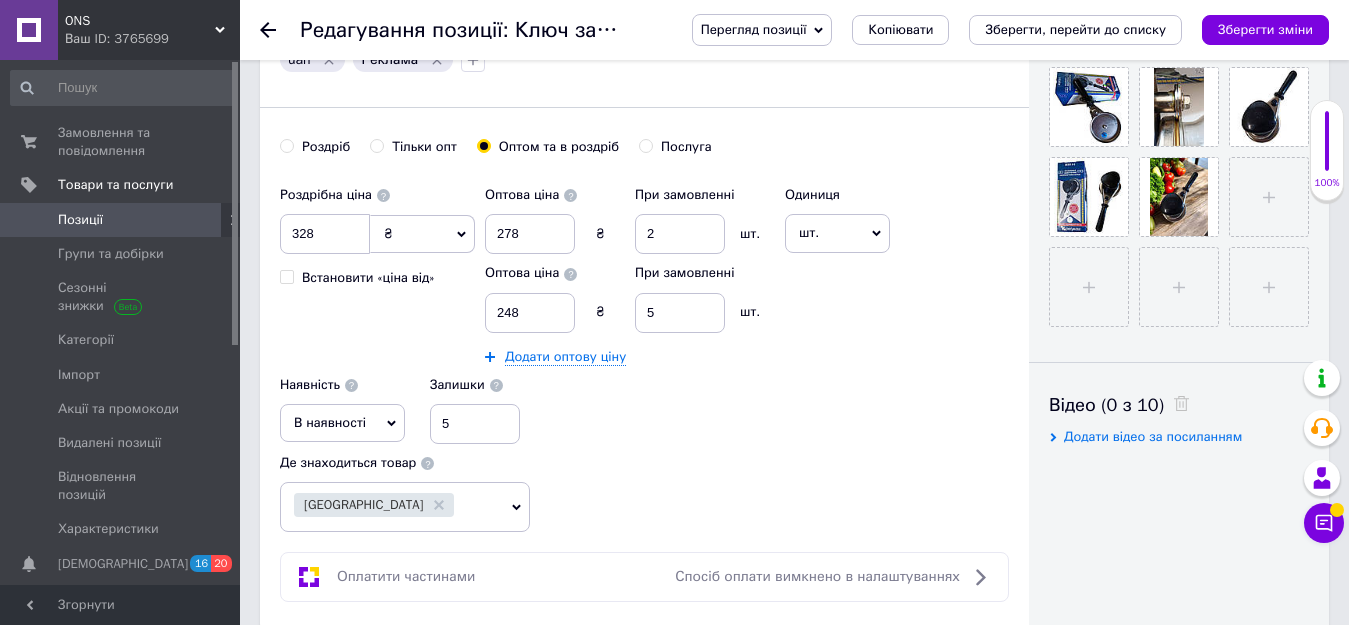 radio on "true" 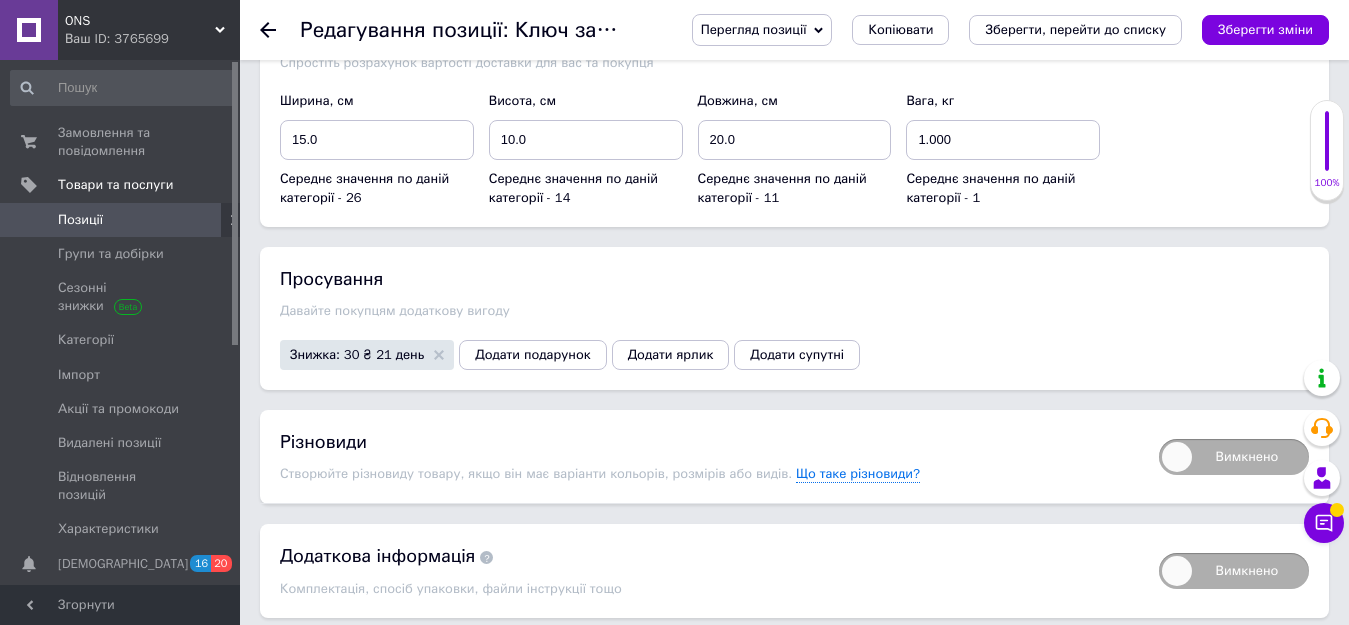 scroll, scrollTop: 2700, scrollLeft: 0, axis: vertical 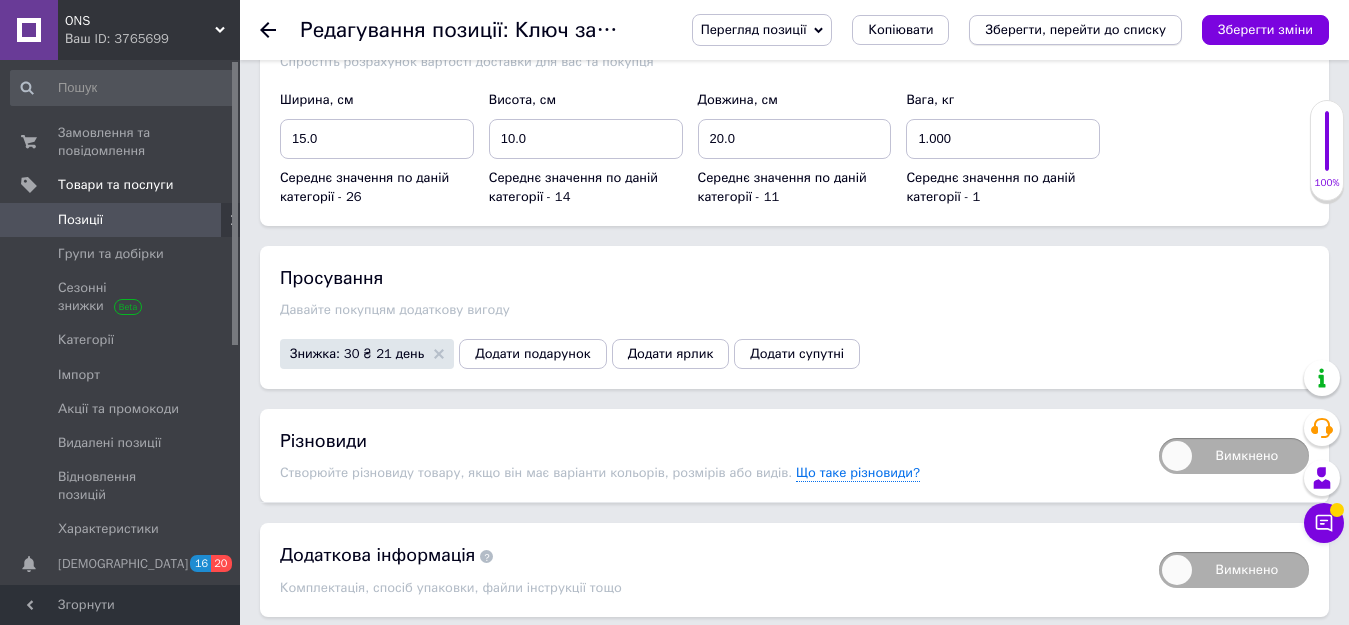 click on "Зберегти, перейти до списку" at bounding box center (1075, 29) 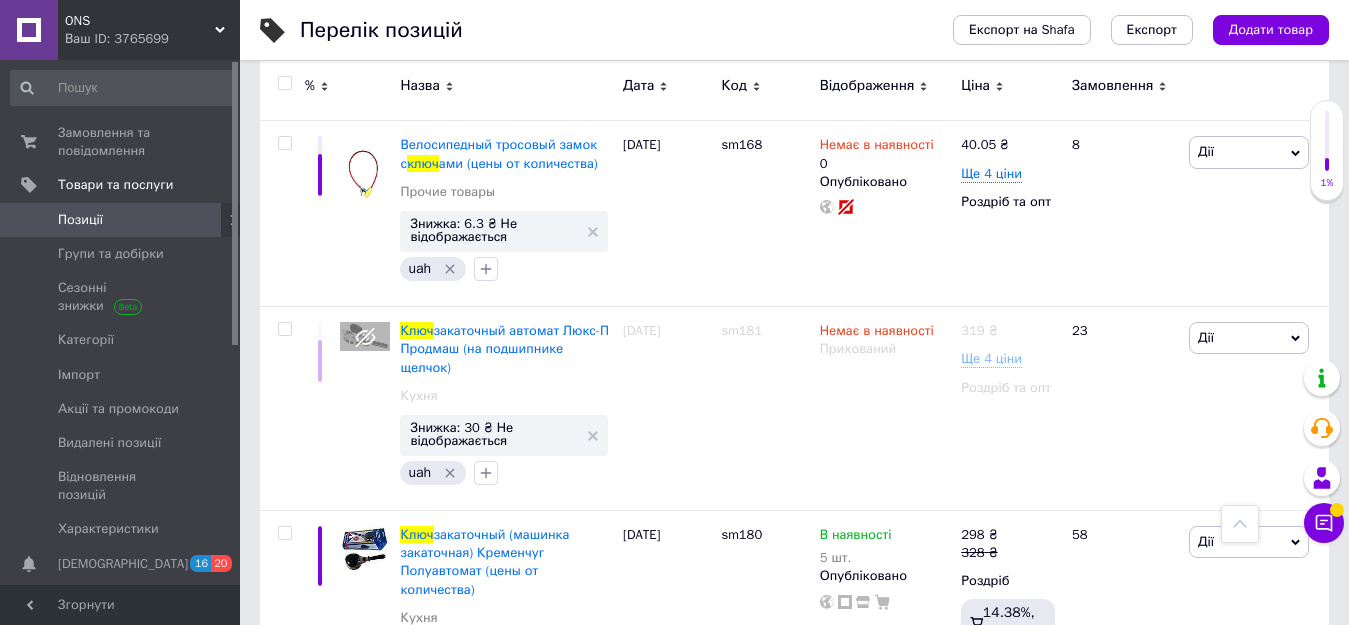 scroll, scrollTop: 576, scrollLeft: 0, axis: vertical 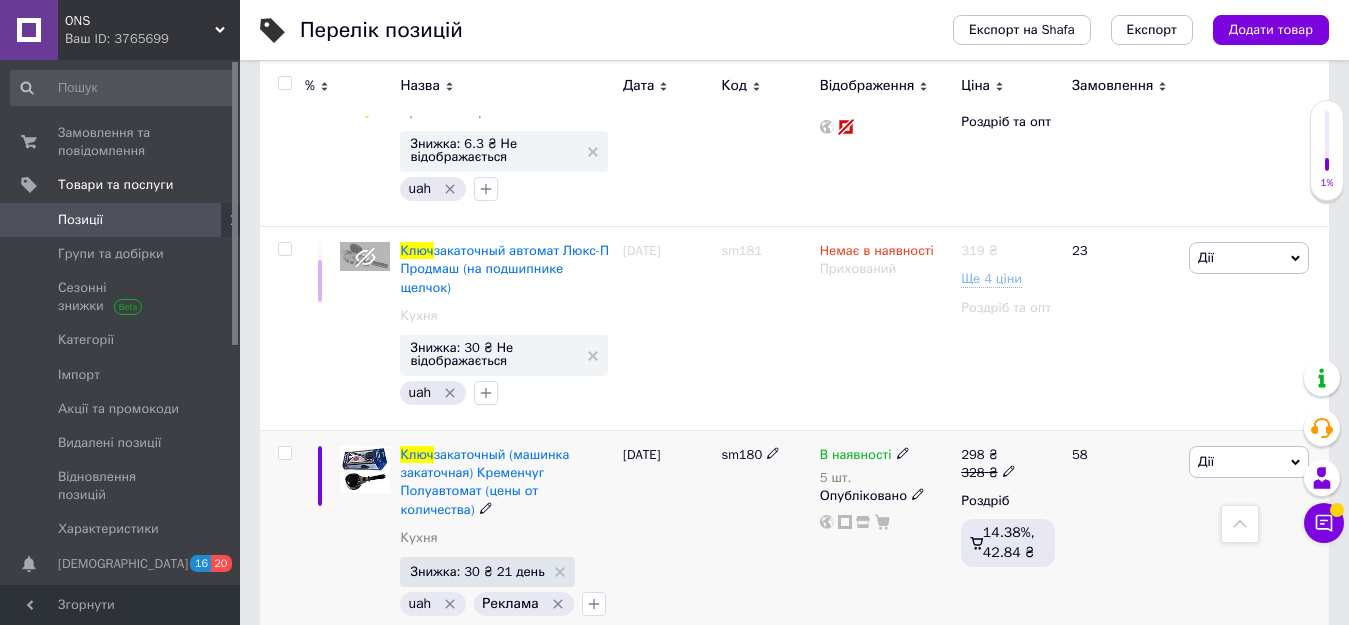 click 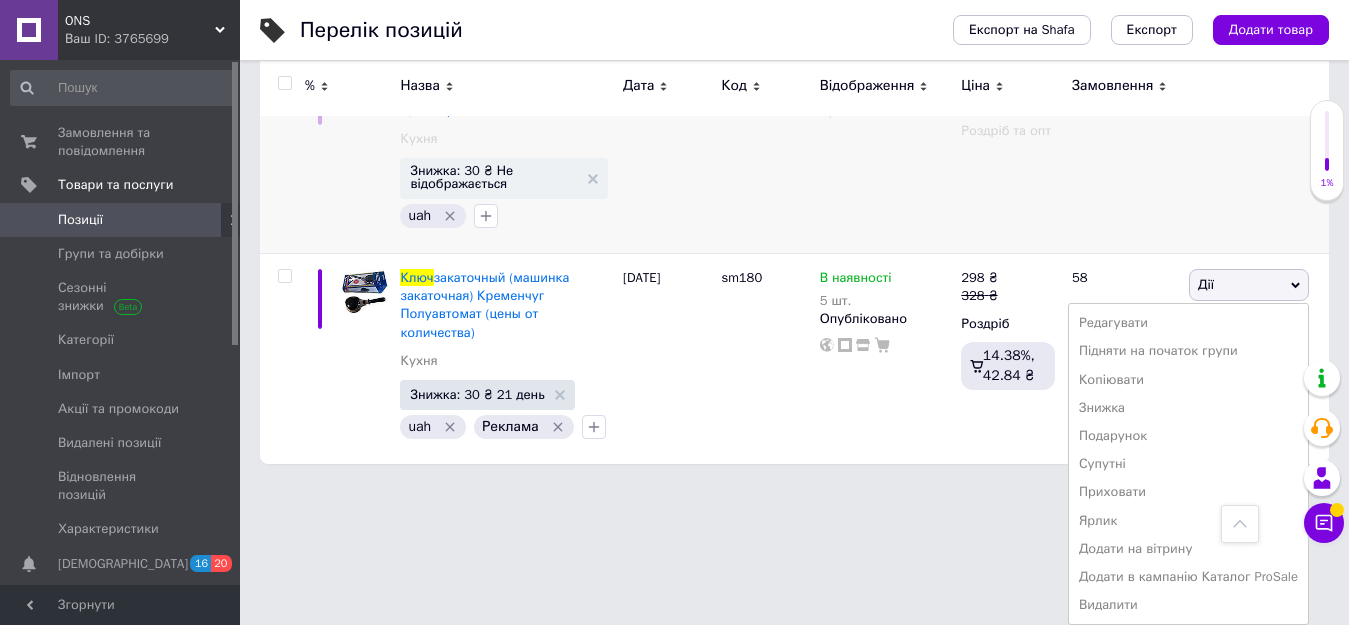 scroll, scrollTop: 735, scrollLeft: 0, axis: vertical 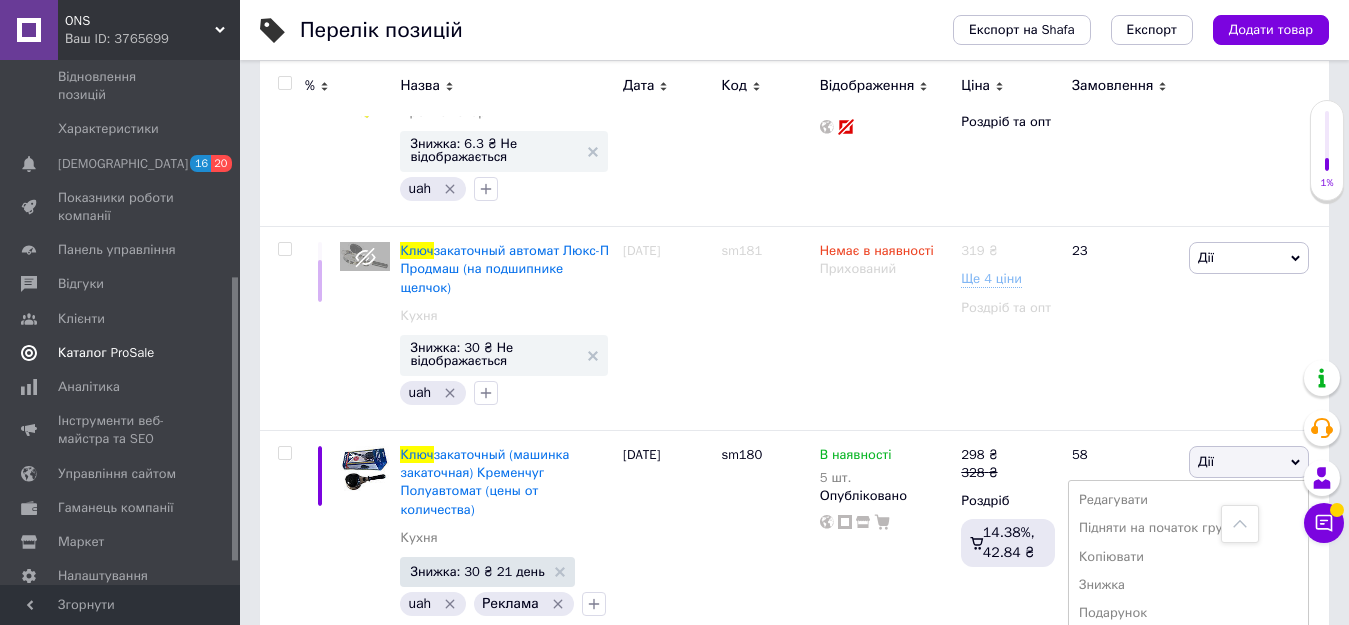 click on "Каталог ProSale" at bounding box center (106, 353) 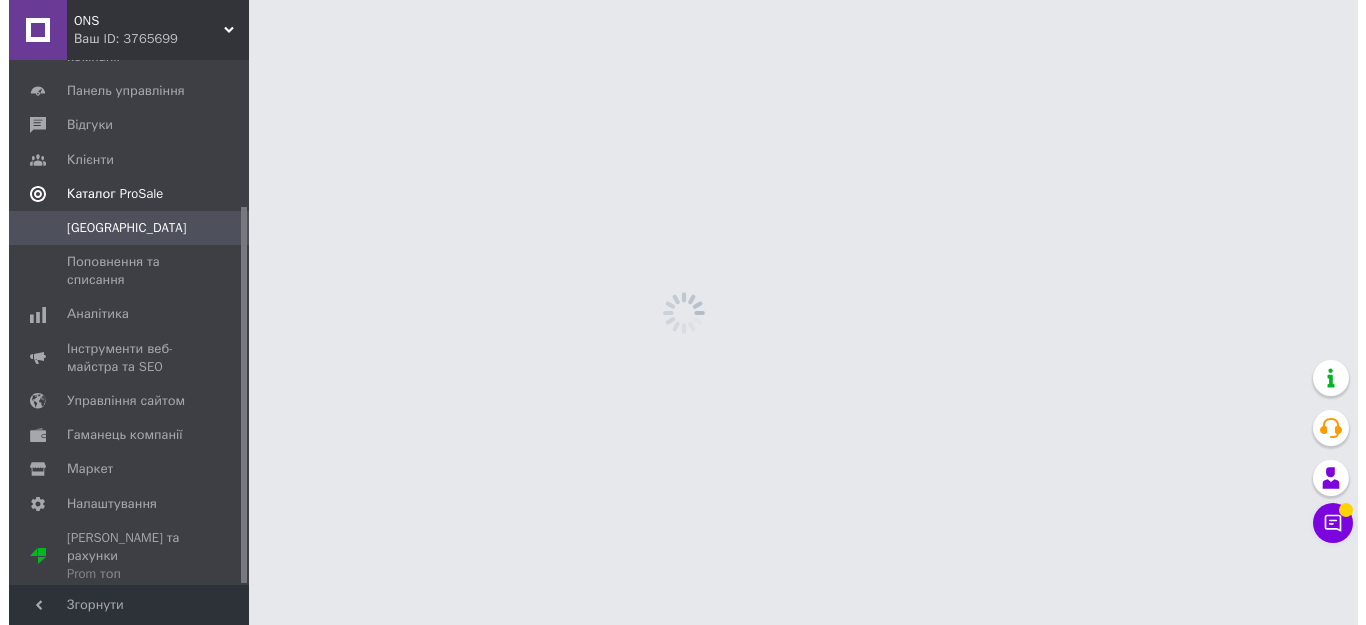 scroll, scrollTop: 0, scrollLeft: 0, axis: both 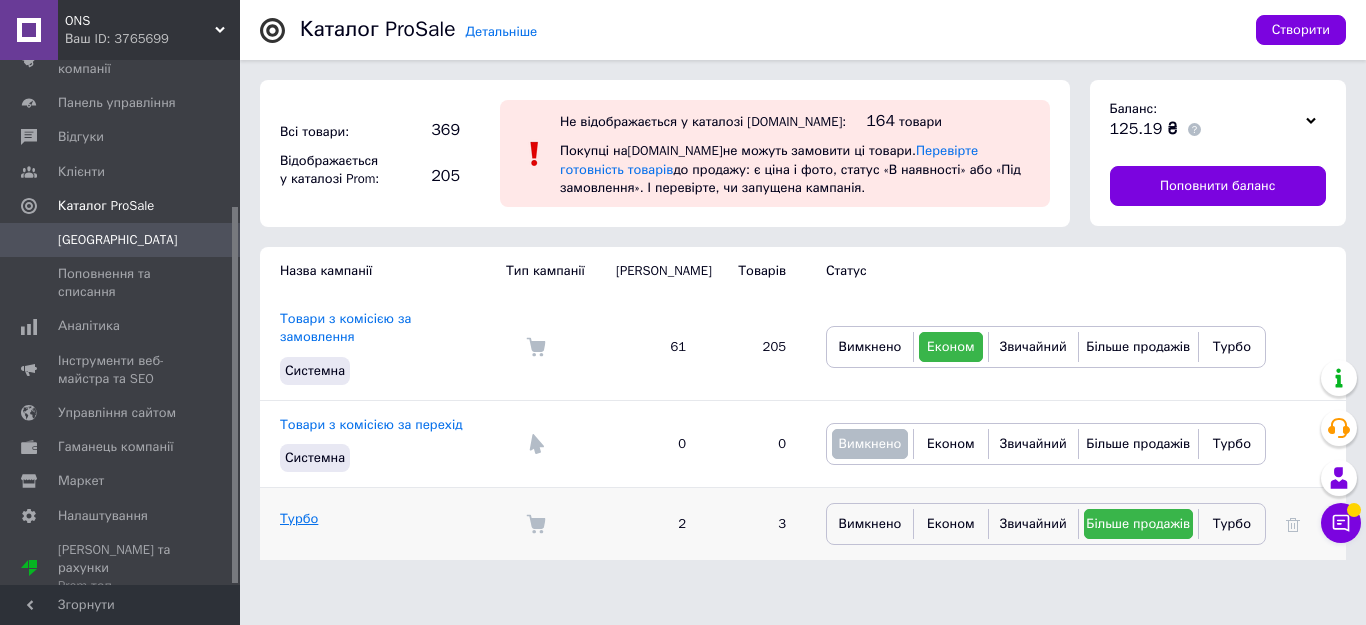 click on "Турбо" at bounding box center (299, 518) 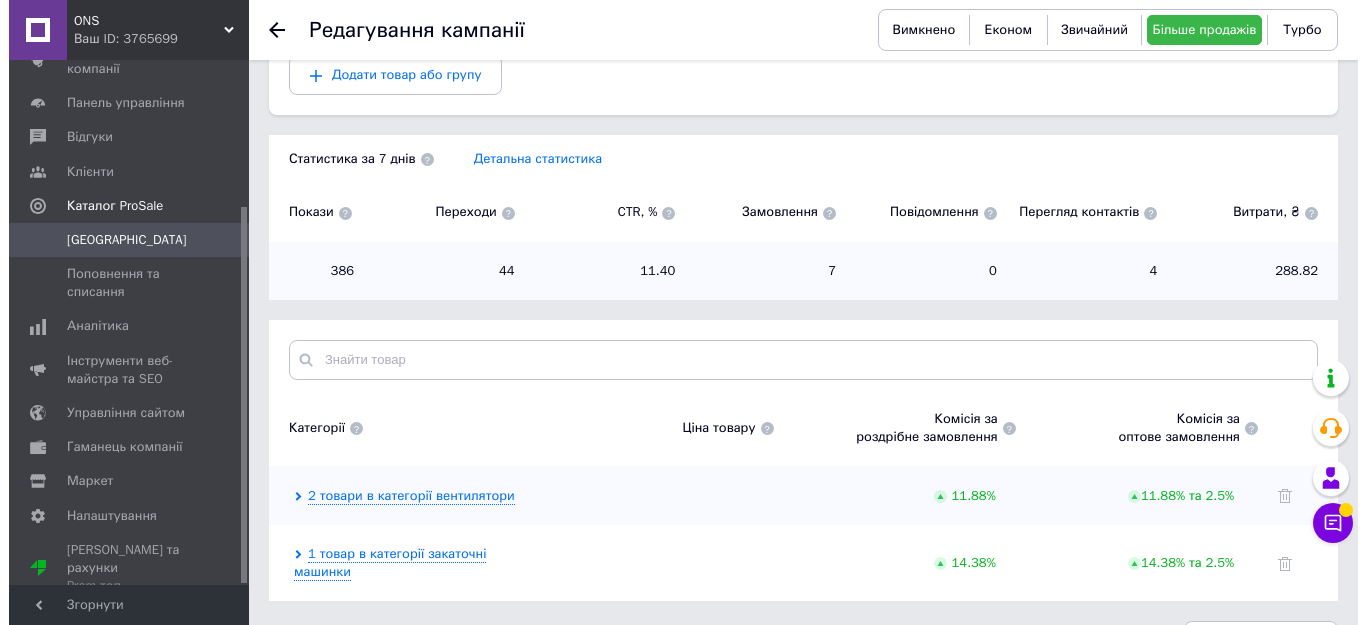 scroll, scrollTop: 347, scrollLeft: 0, axis: vertical 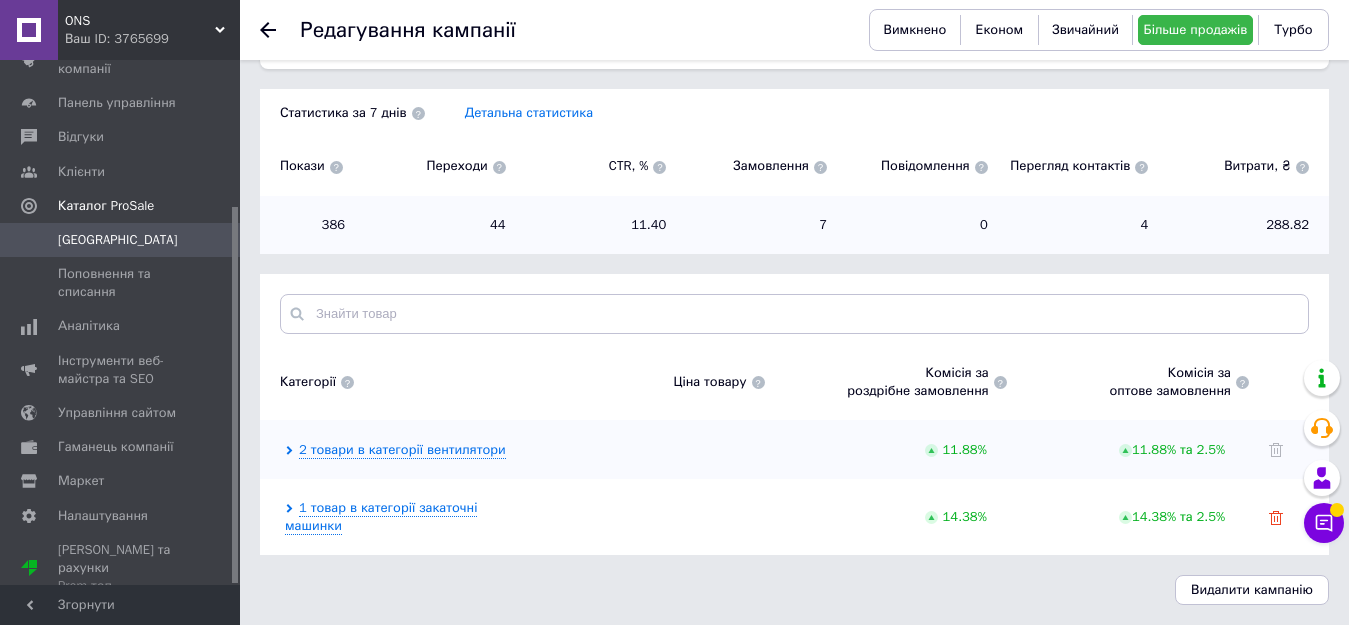 click 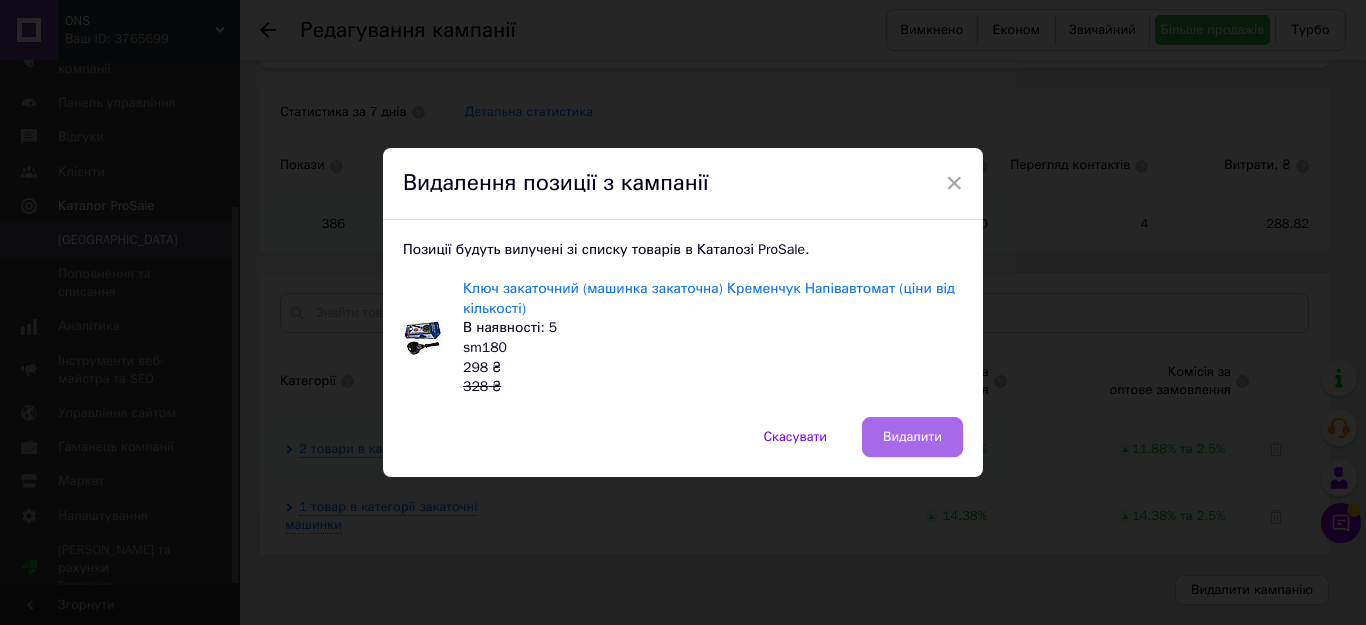 click on "Видалити" at bounding box center [912, 437] 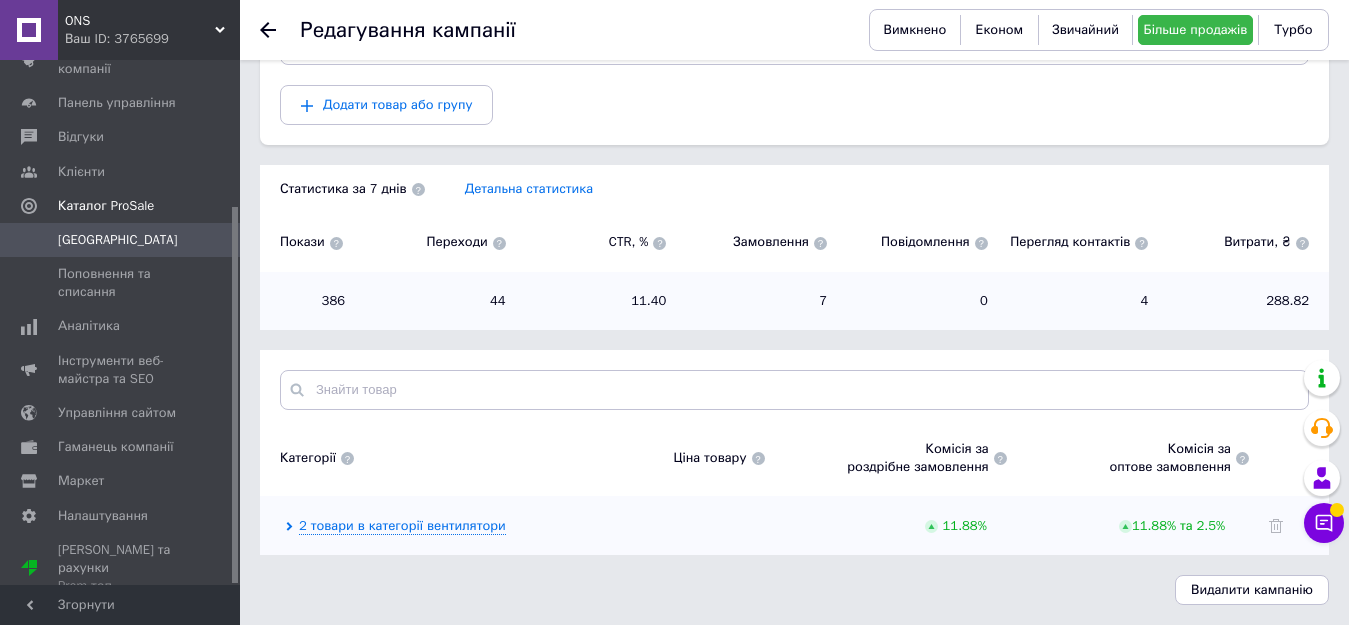 scroll, scrollTop: 0, scrollLeft: 0, axis: both 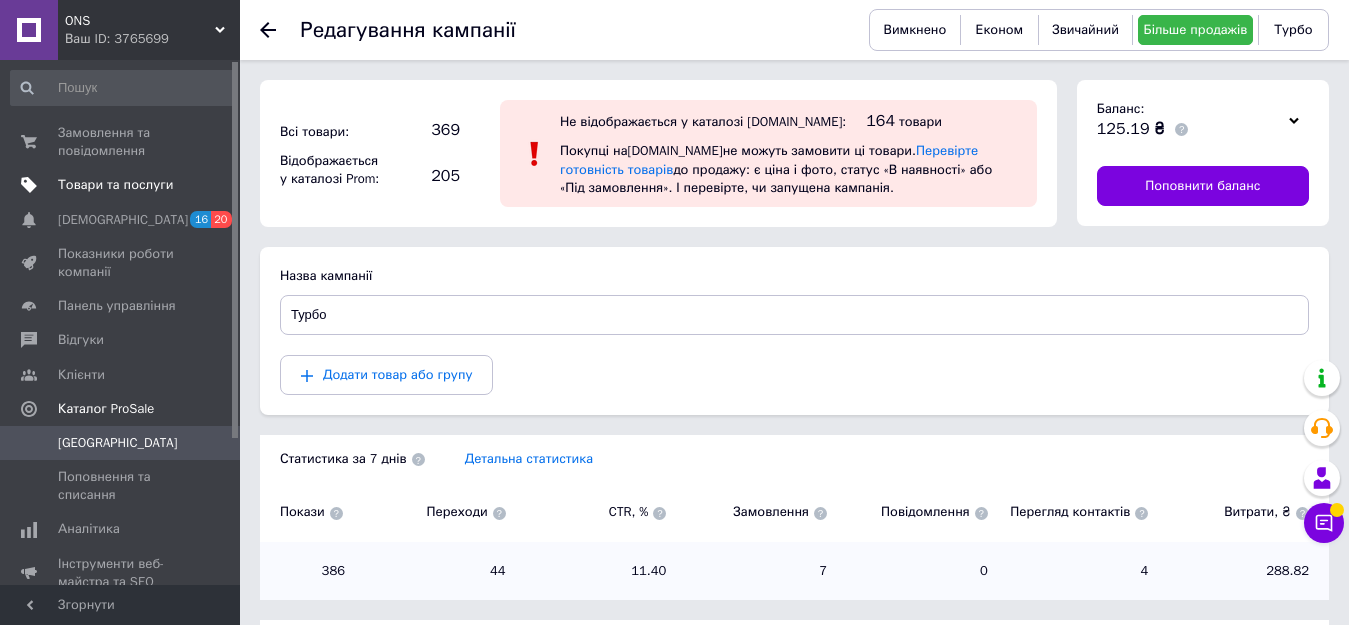 click on "Товари та послуги" at bounding box center [115, 185] 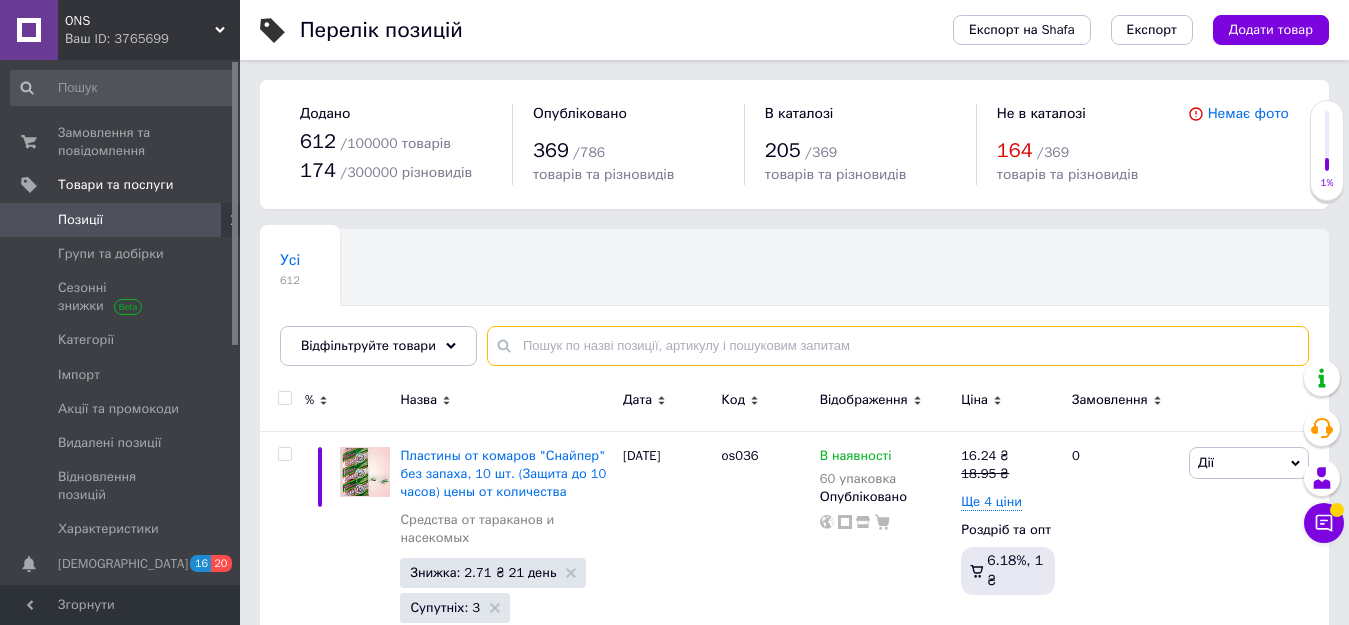 click at bounding box center (898, 346) 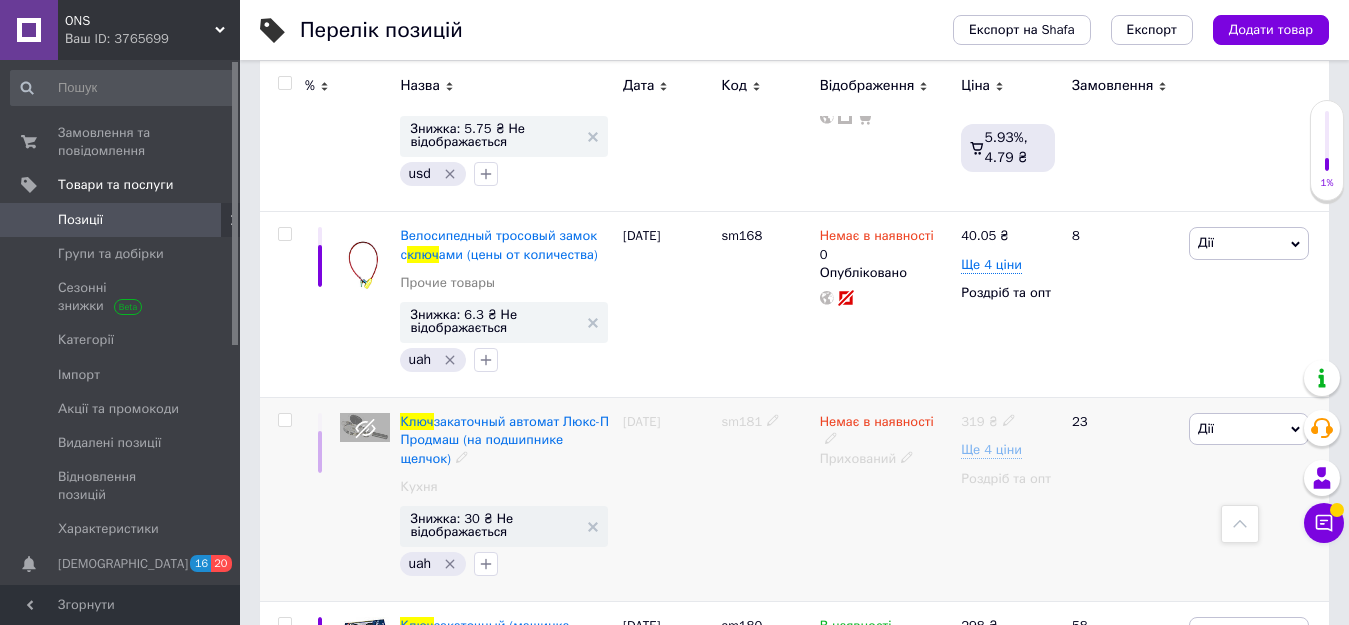 scroll, scrollTop: 0, scrollLeft: 0, axis: both 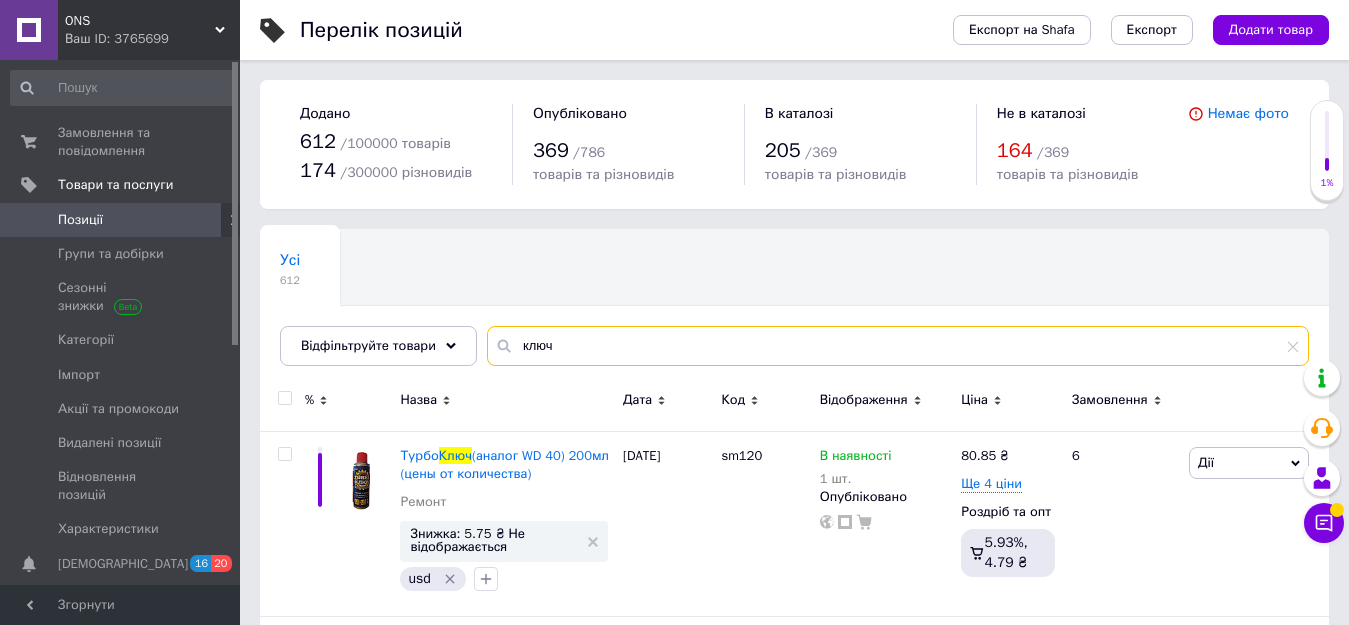 click on "ключ" at bounding box center [898, 346] 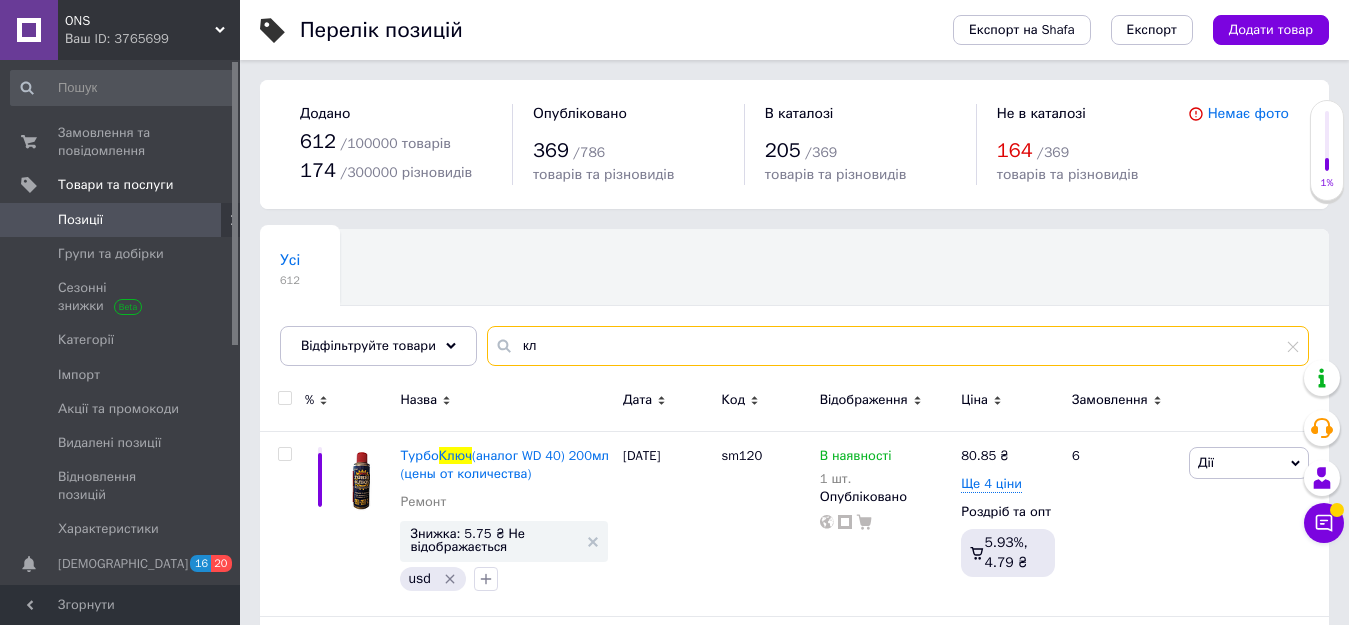 type on "к" 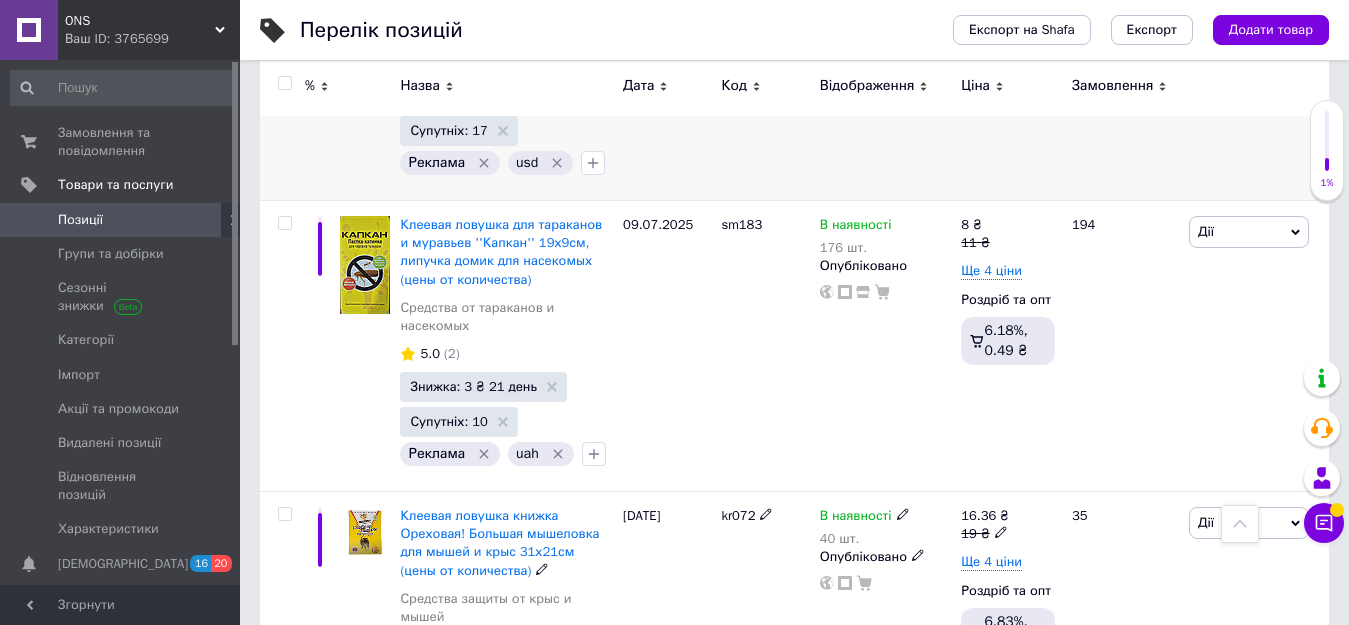 scroll, scrollTop: 1000, scrollLeft: 0, axis: vertical 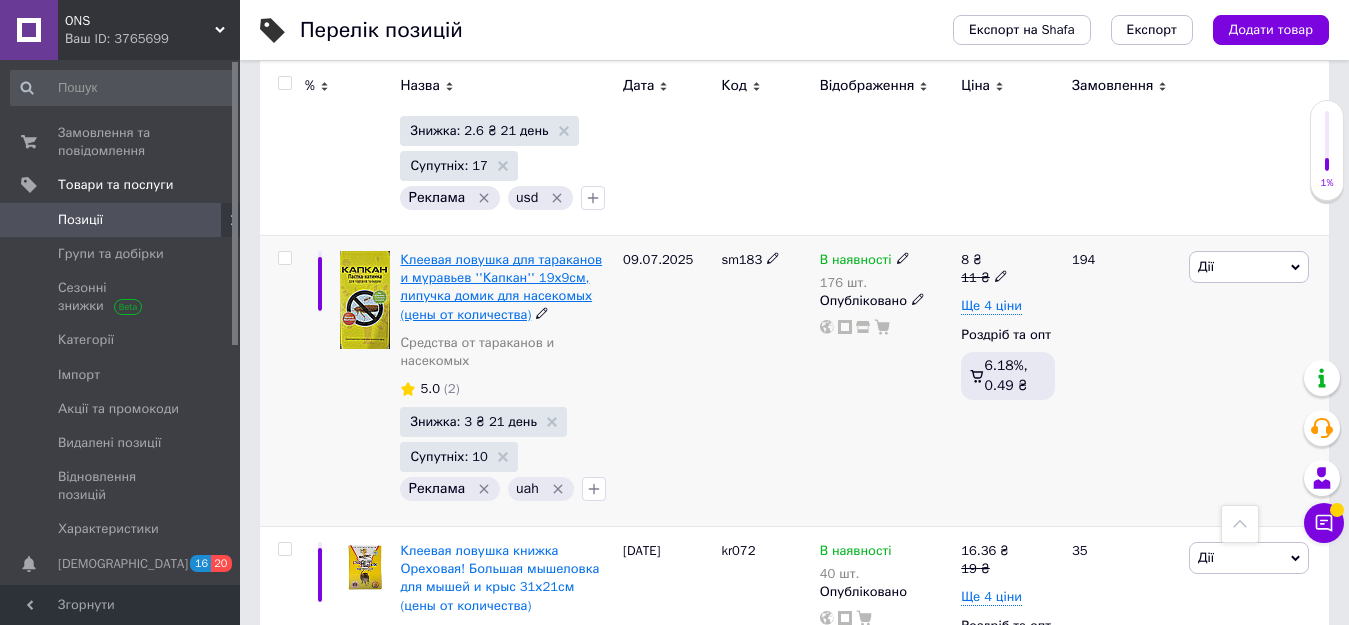 type on "пастка" 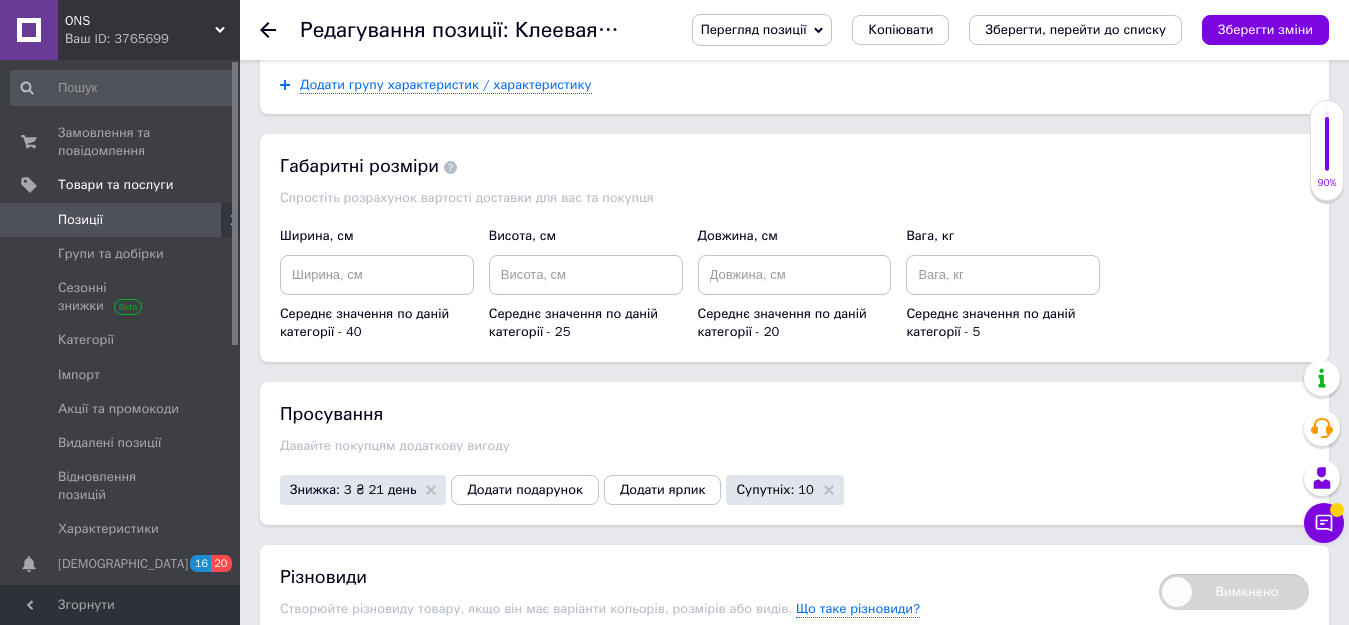 scroll, scrollTop: 2700, scrollLeft: 0, axis: vertical 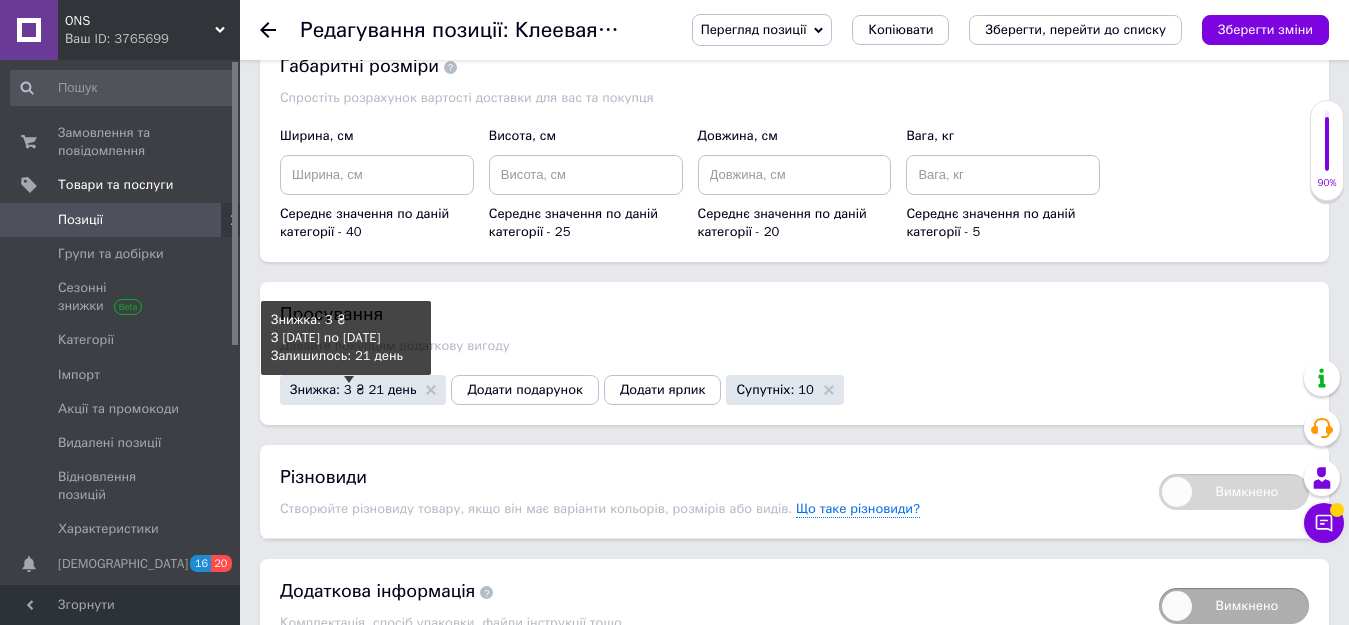 click on "Знижка: 3 ₴ 21 день" at bounding box center (353, 389) 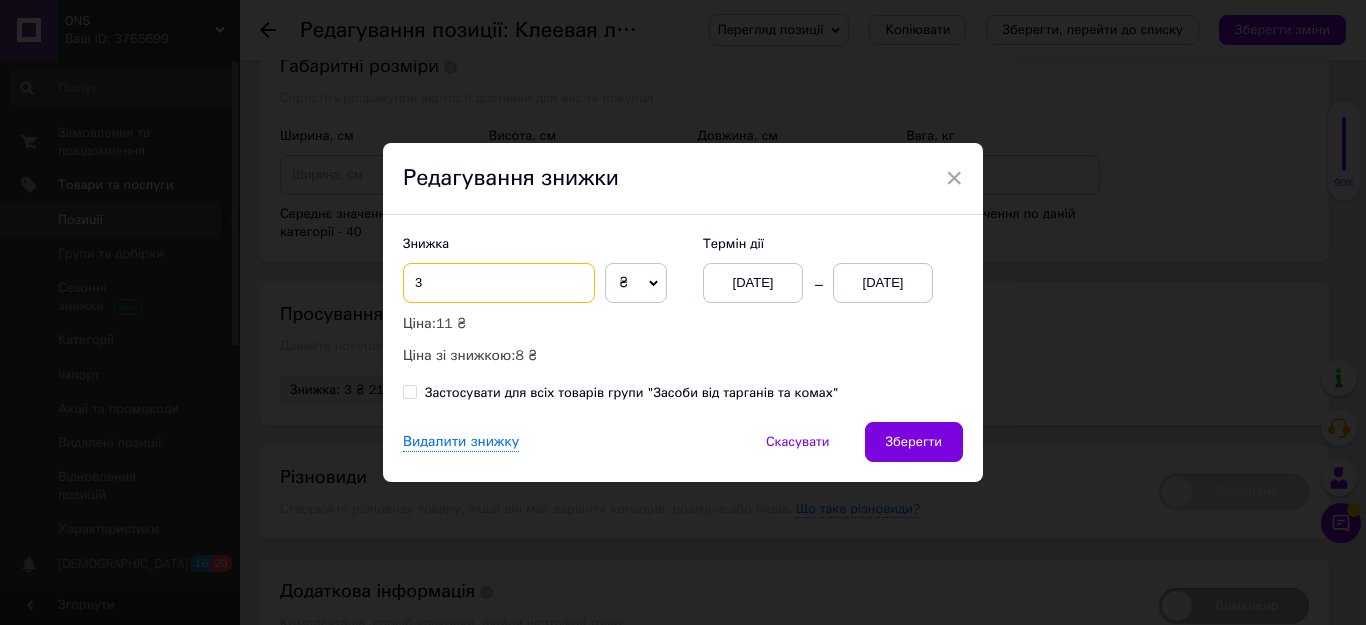 click on "3" at bounding box center (499, 283) 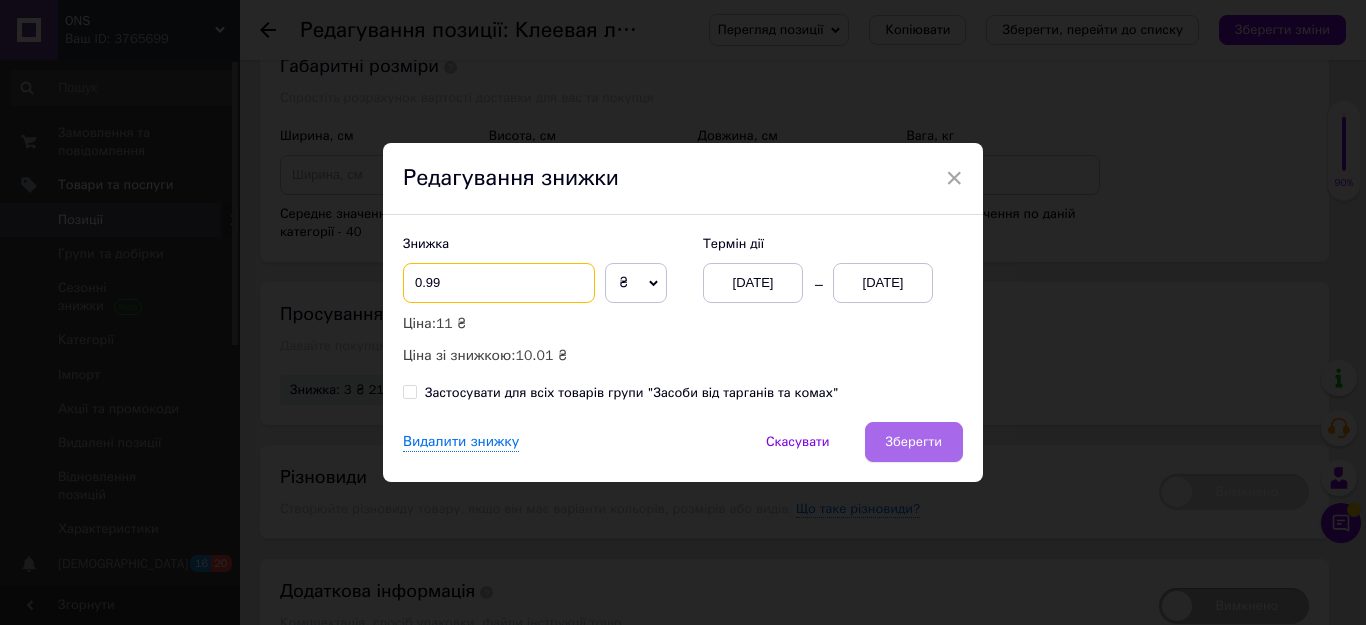 type on "0.99" 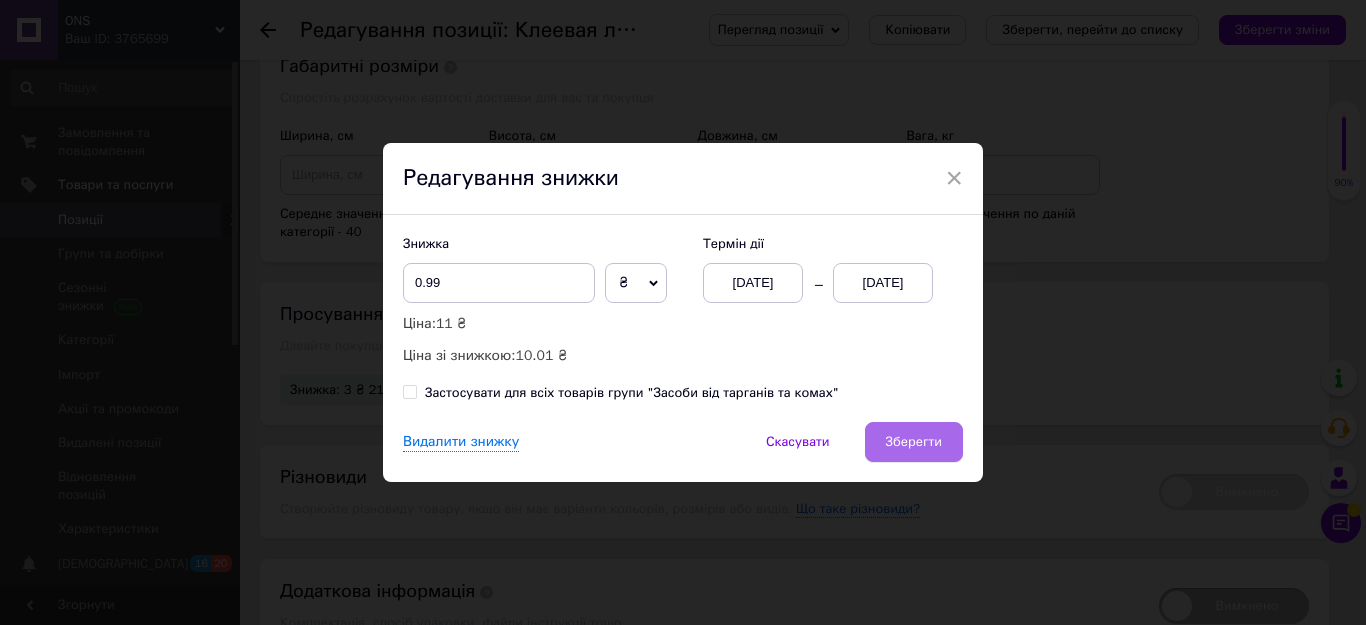 click on "Зберегти" at bounding box center [914, 442] 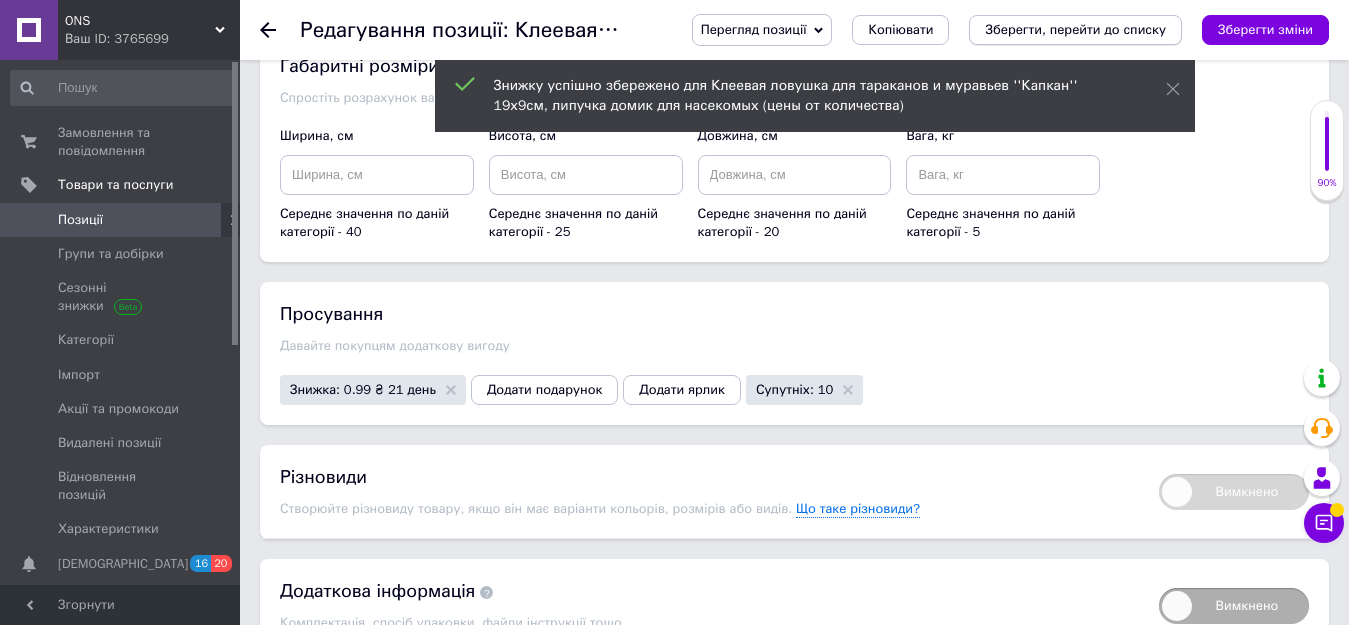 click on "Зберегти, перейти до списку" at bounding box center [1075, 29] 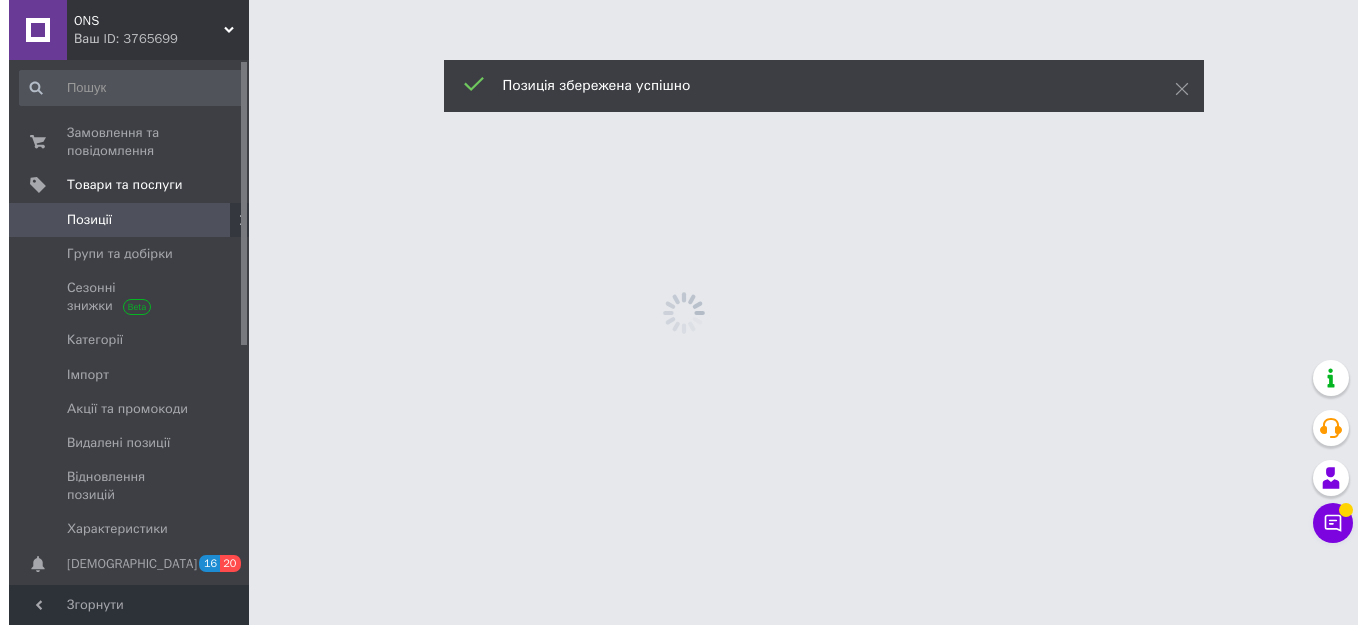 scroll, scrollTop: 0, scrollLeft: 0, axis: both 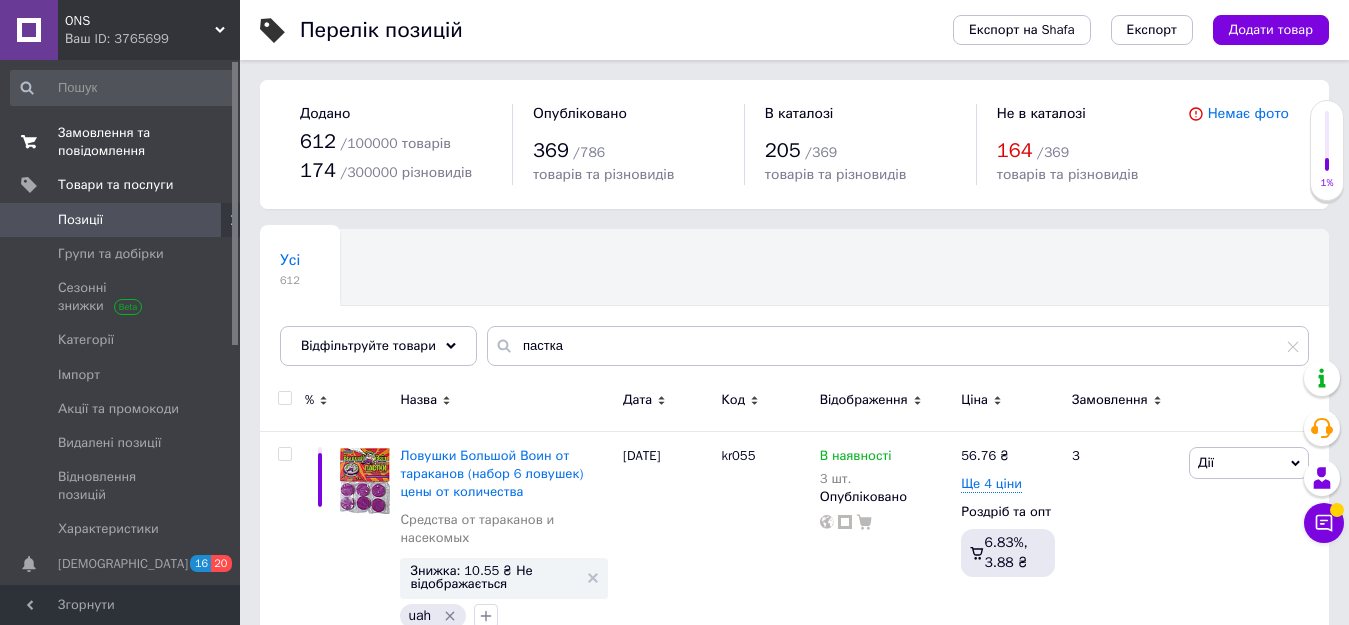 click on "Замовлення та повідомлення" at bounding box center (121, 142) 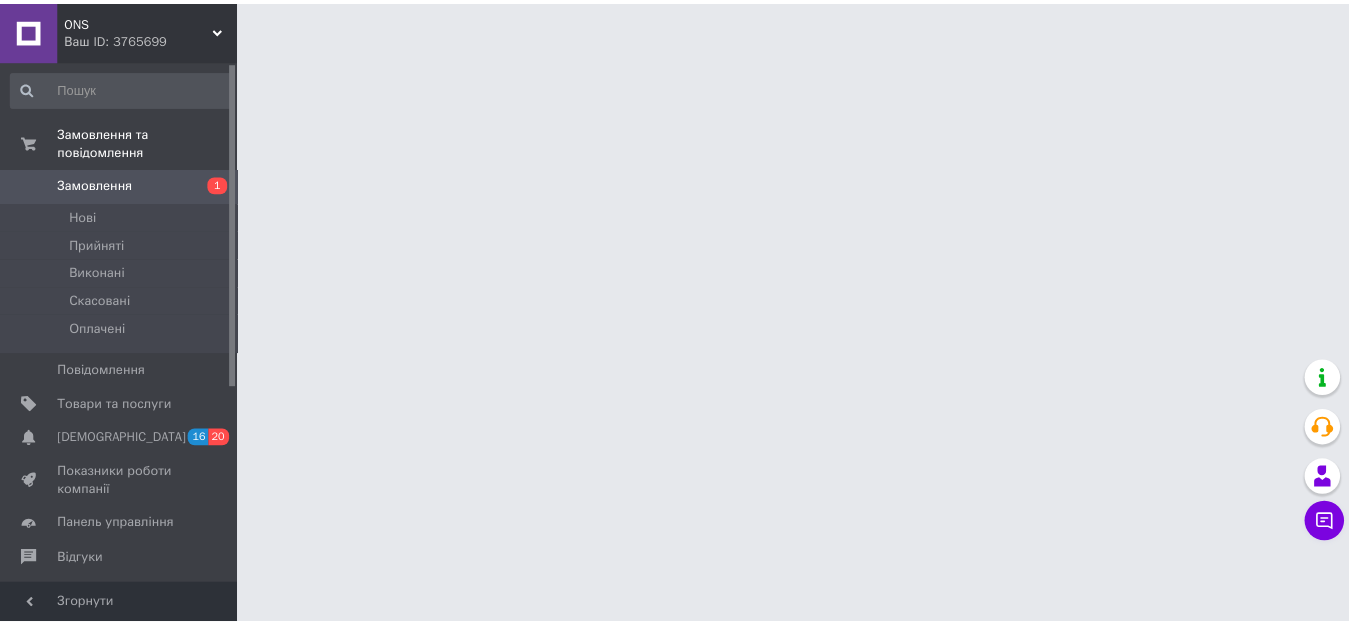 scroll, scrollTop: 0, scrollLeft: 0, axis: both 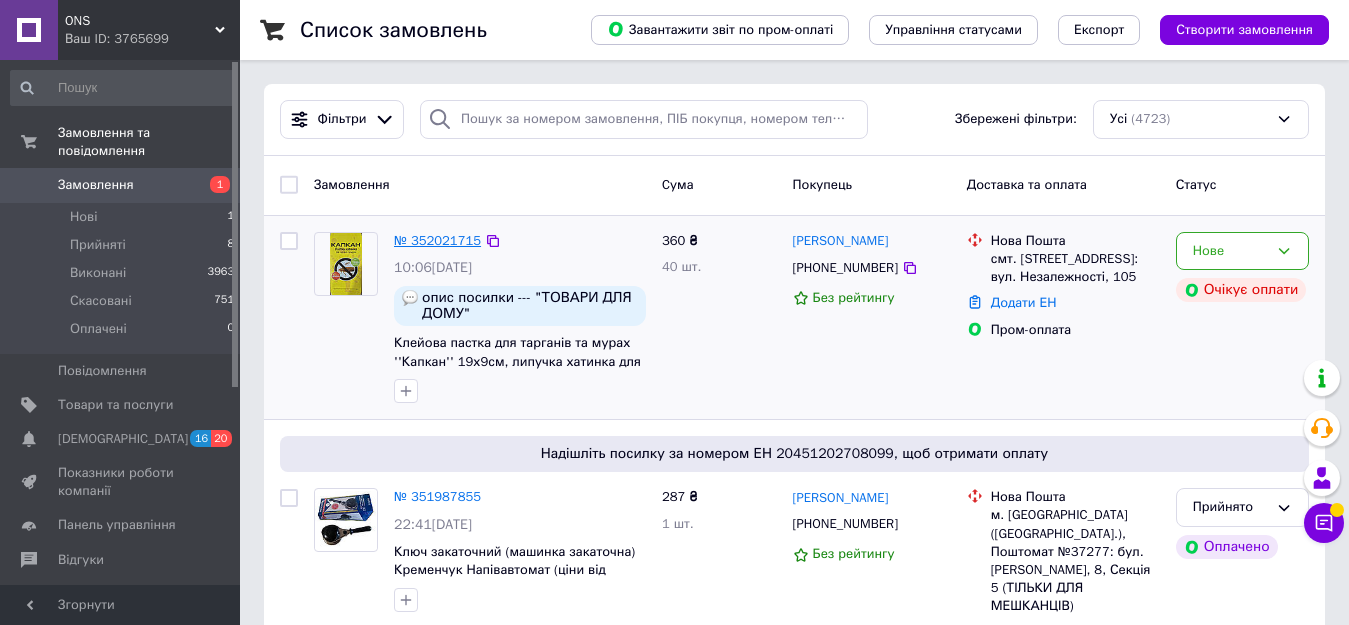click on "№ 352021715" at bounding box center (437, 240) 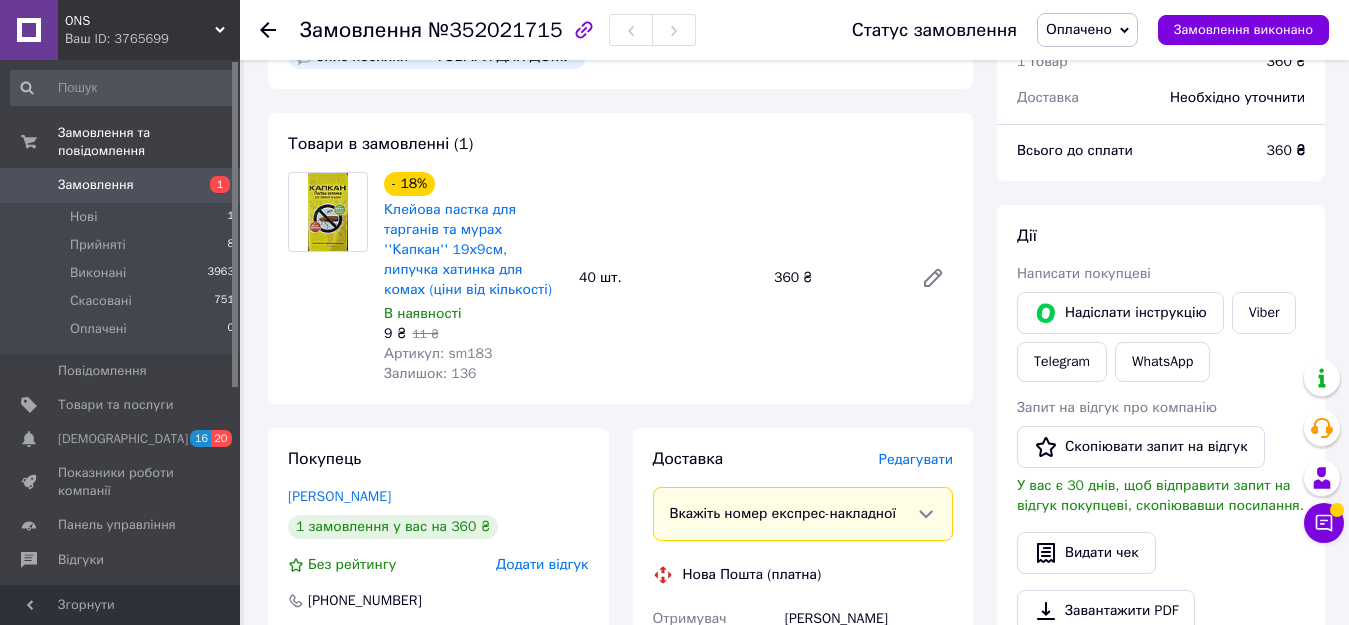 scroll, scrollTop: 0, scrollLeft: 0, axis: both 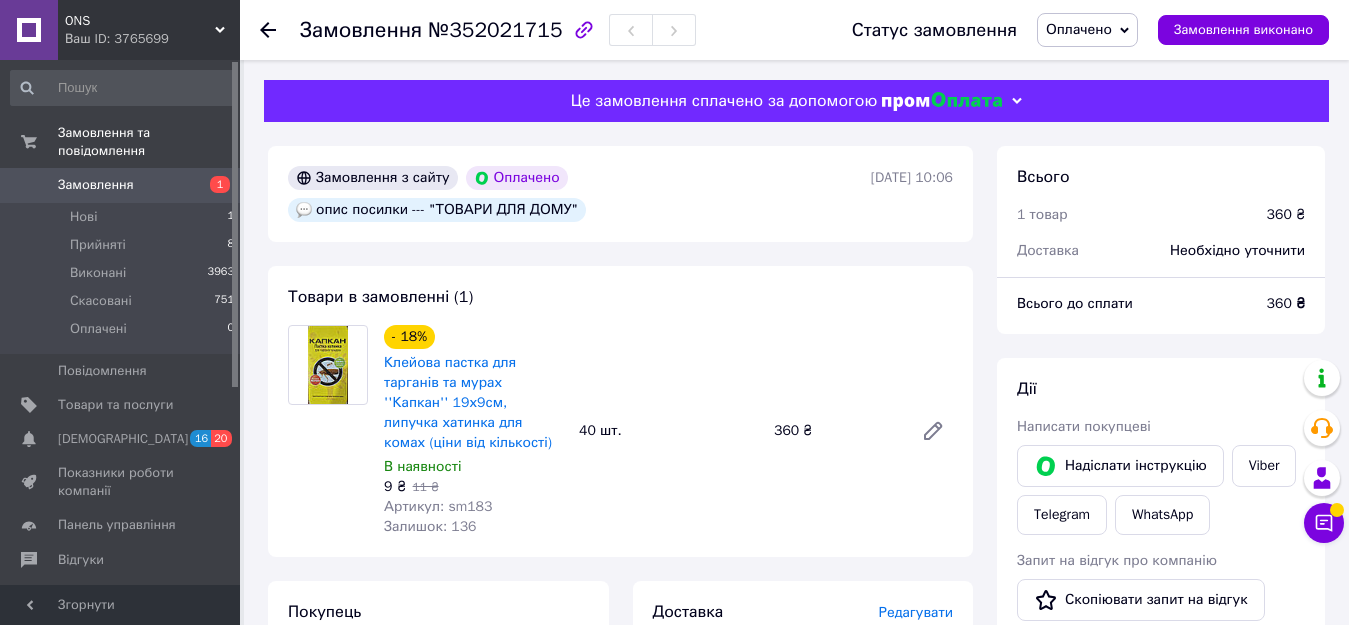 click 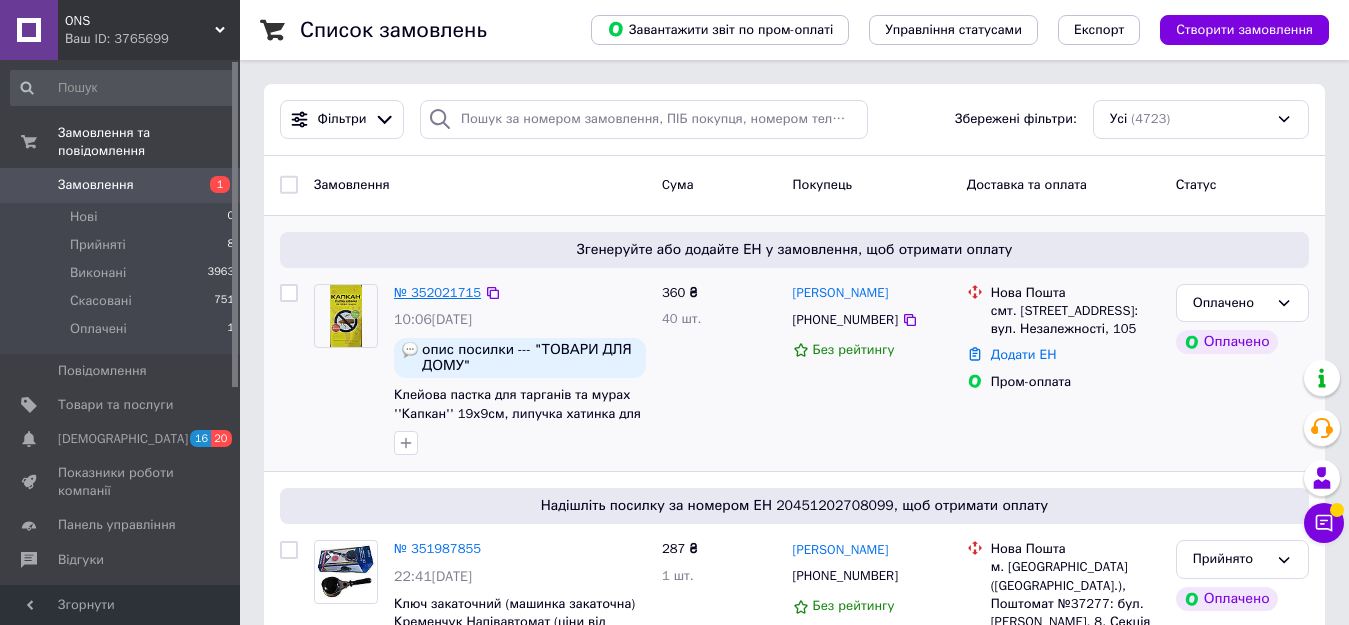 click on "№ 352021715" at bounding box center [437, 292] 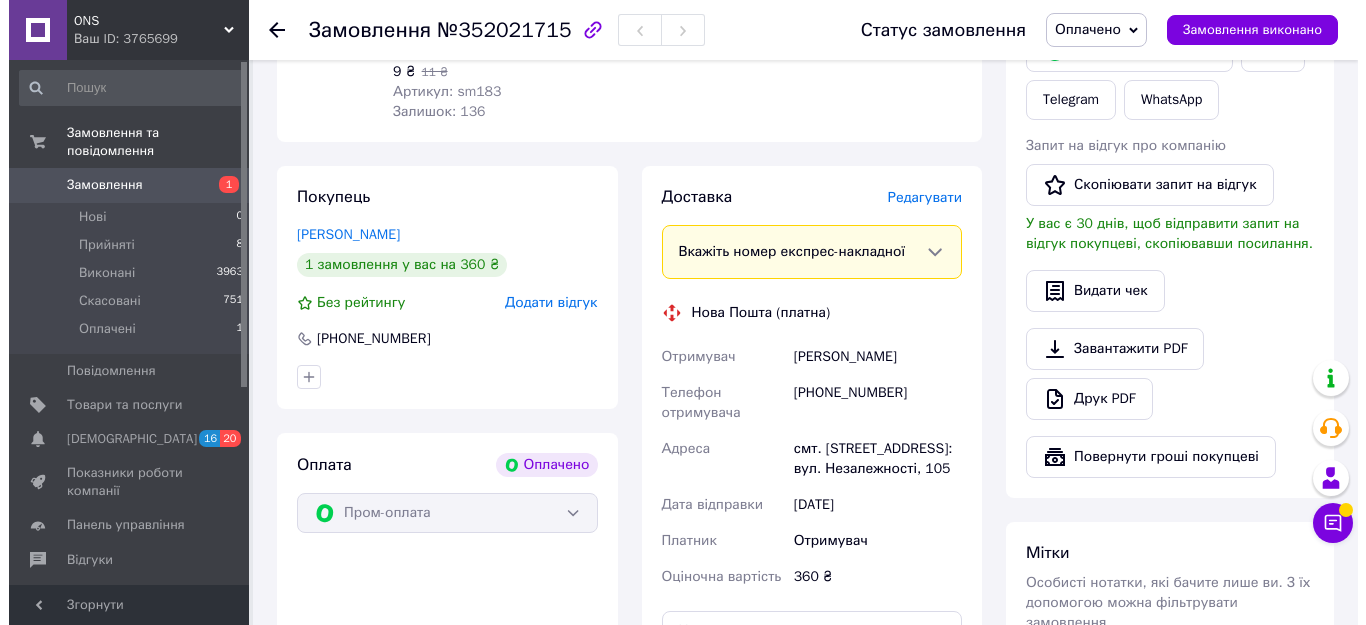 scroll, scrollTop: 300, scrollLeft: 0, axis: vertical 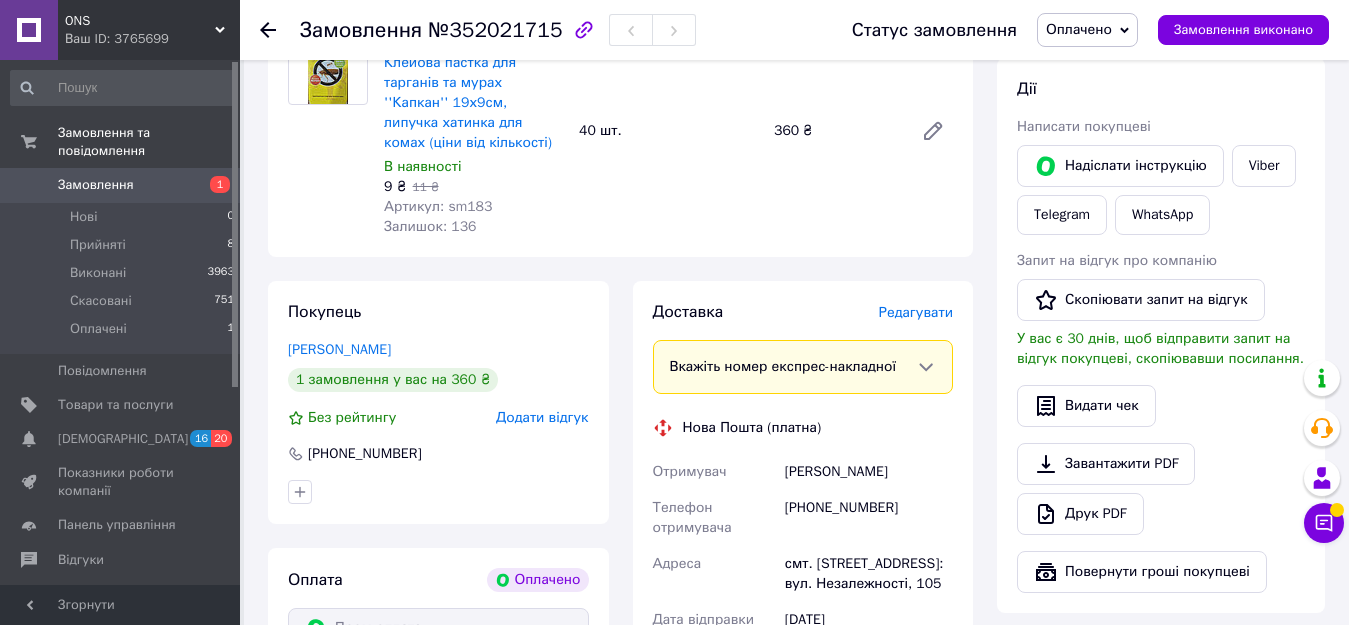 click on "Редагувати" at bounding box center (916, 312) 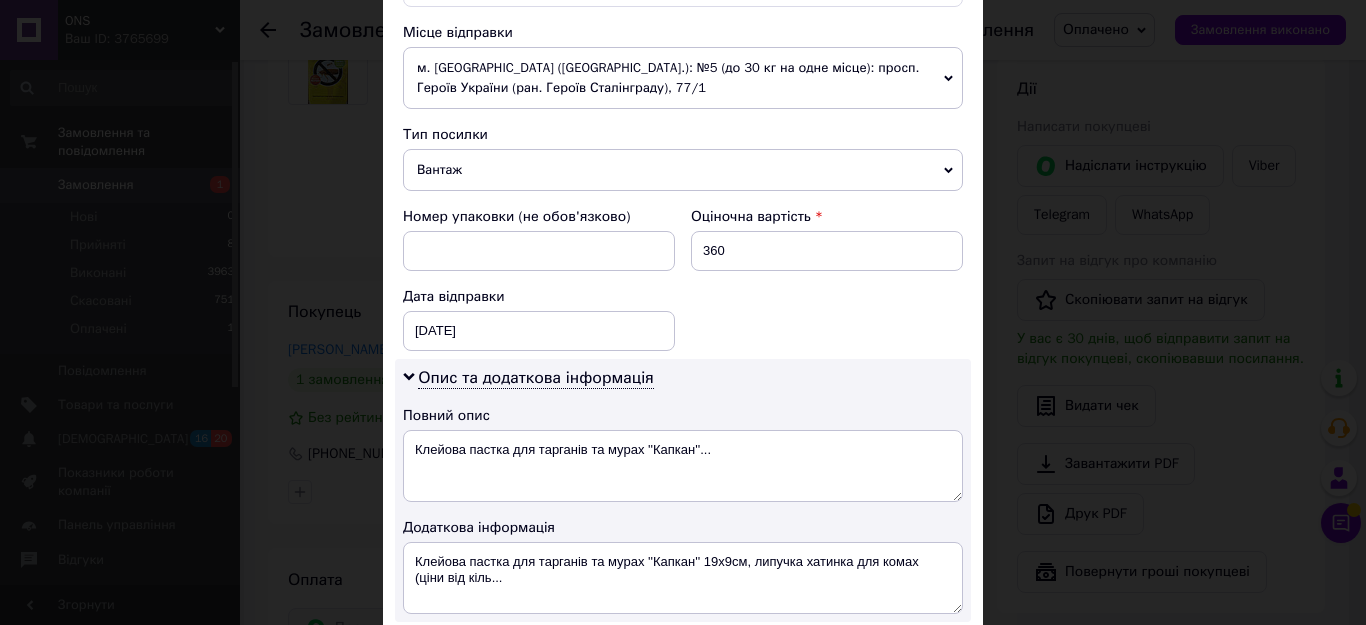 scroll, scrollTop: 700, scrollLeft: 0, axis: vertical 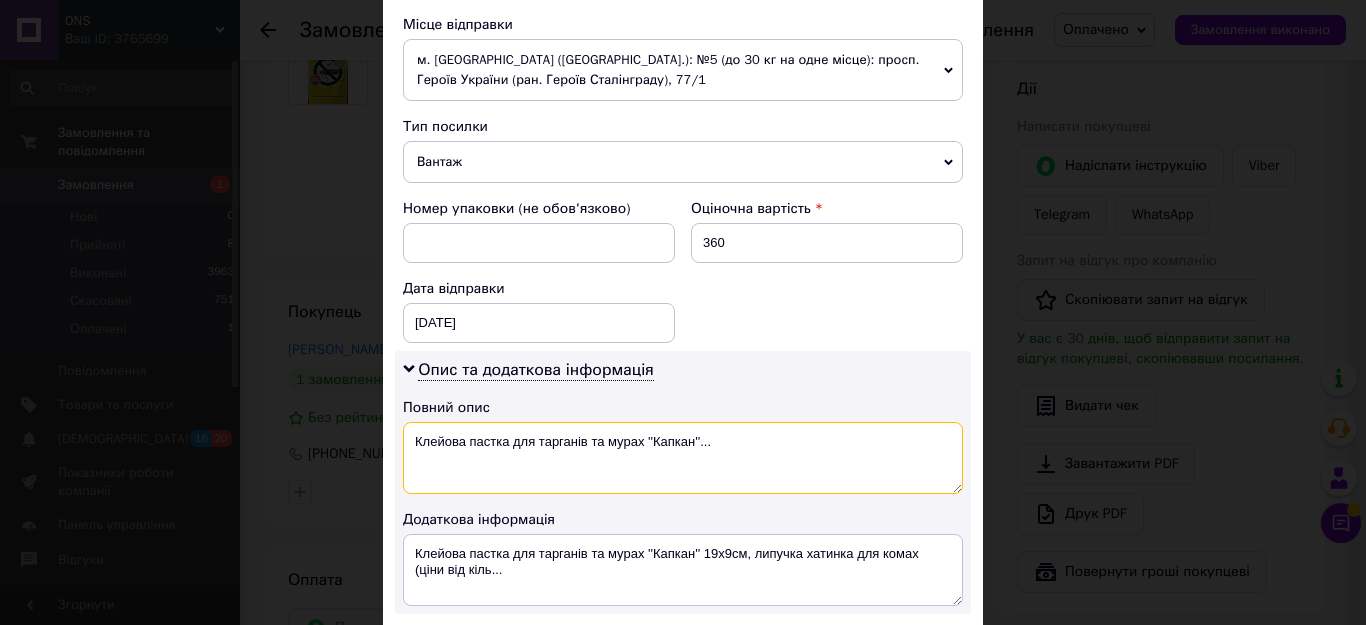 click on "Клейова пастка для тарганів та мурах ''Капкан''..." at bounding box center (683, 458) 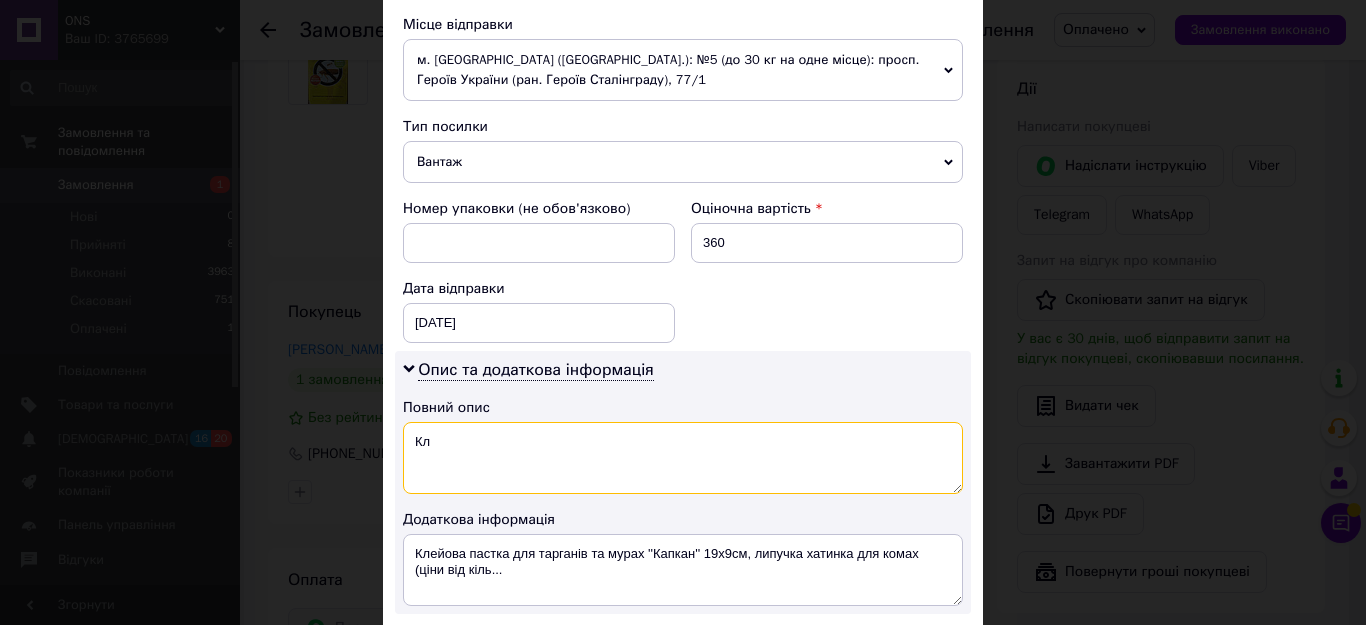 type on "К" 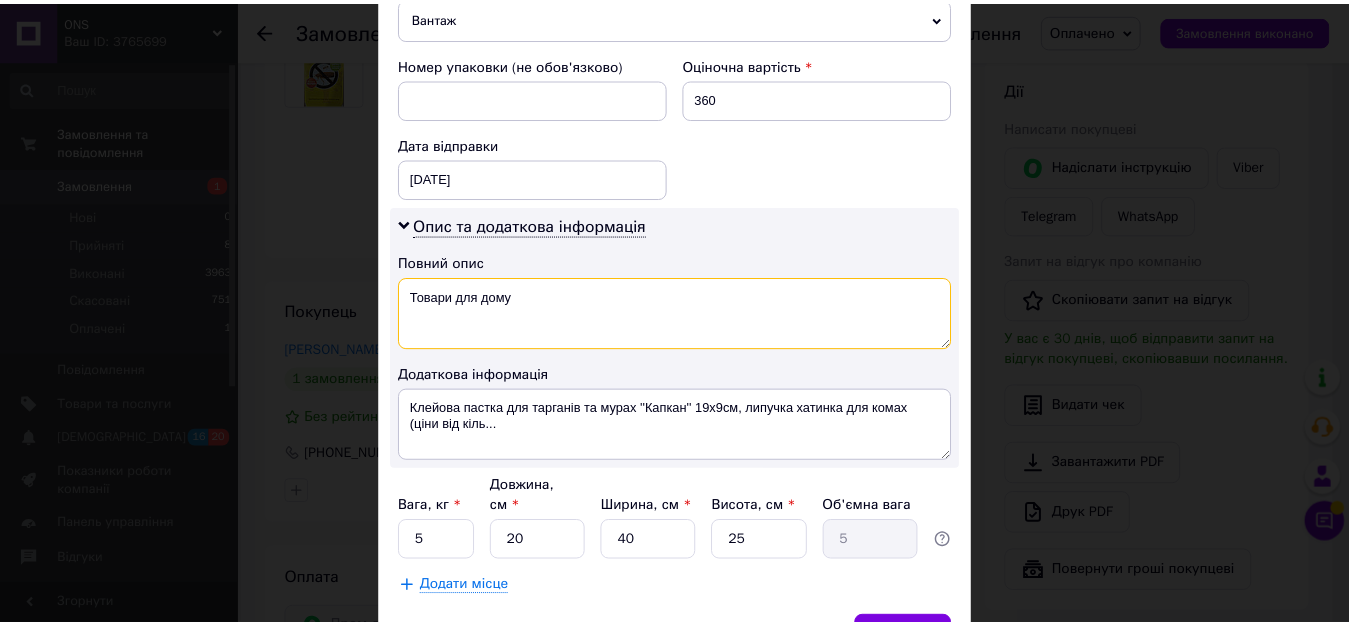 scroll, scrollTop: 900, scrollLeft: 0, axis: vertical 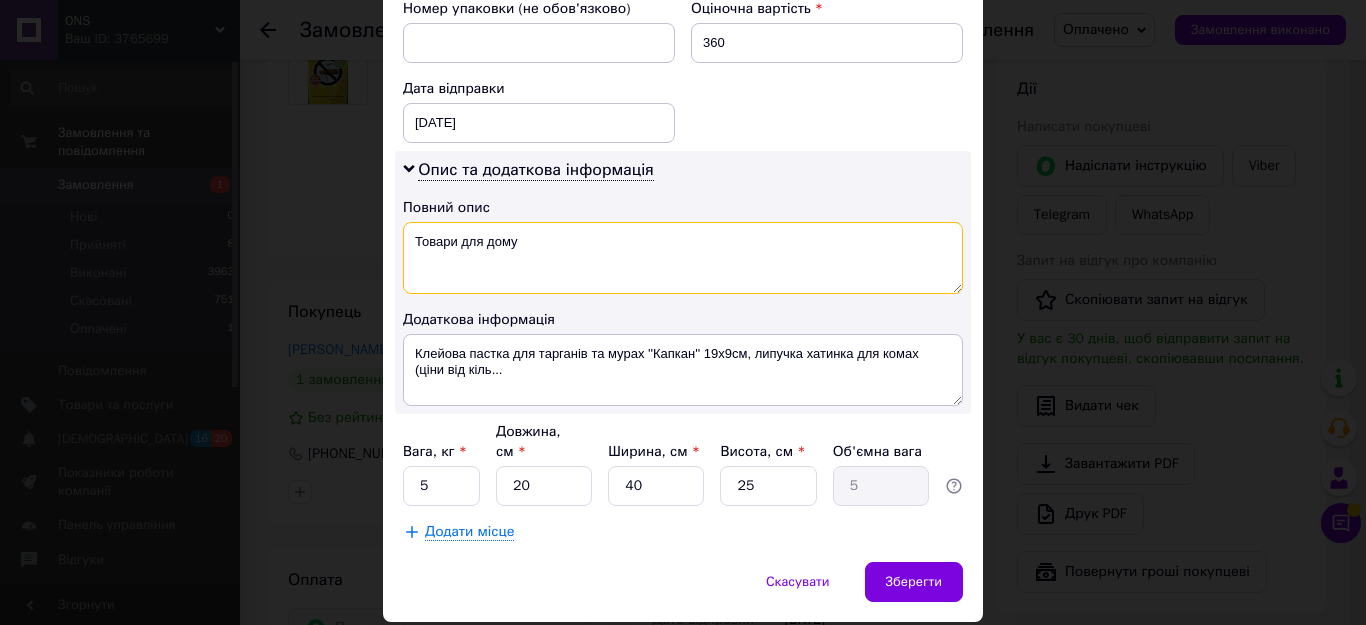 type on "Товари для дому" 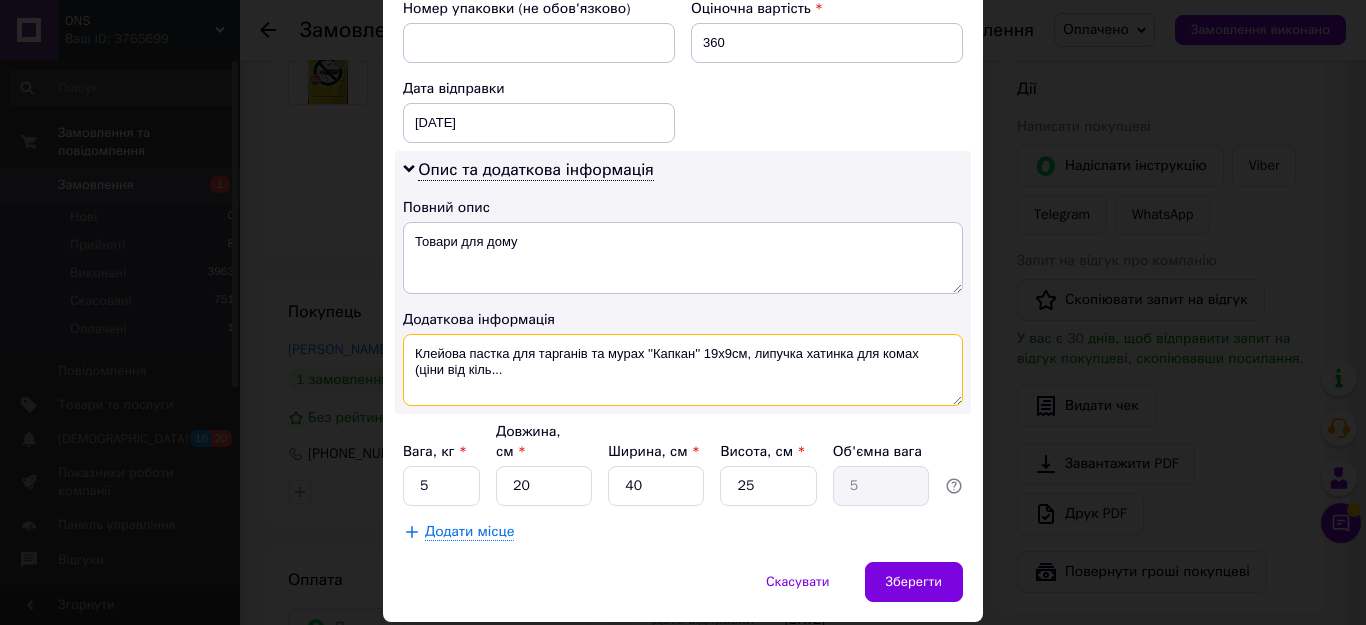 click on "Клейова пастка для тарганів та мурах ''Капкан'' 19х9см, липучка хатинка для комах (ціни від кіль..." at bounding box center (683, 370) 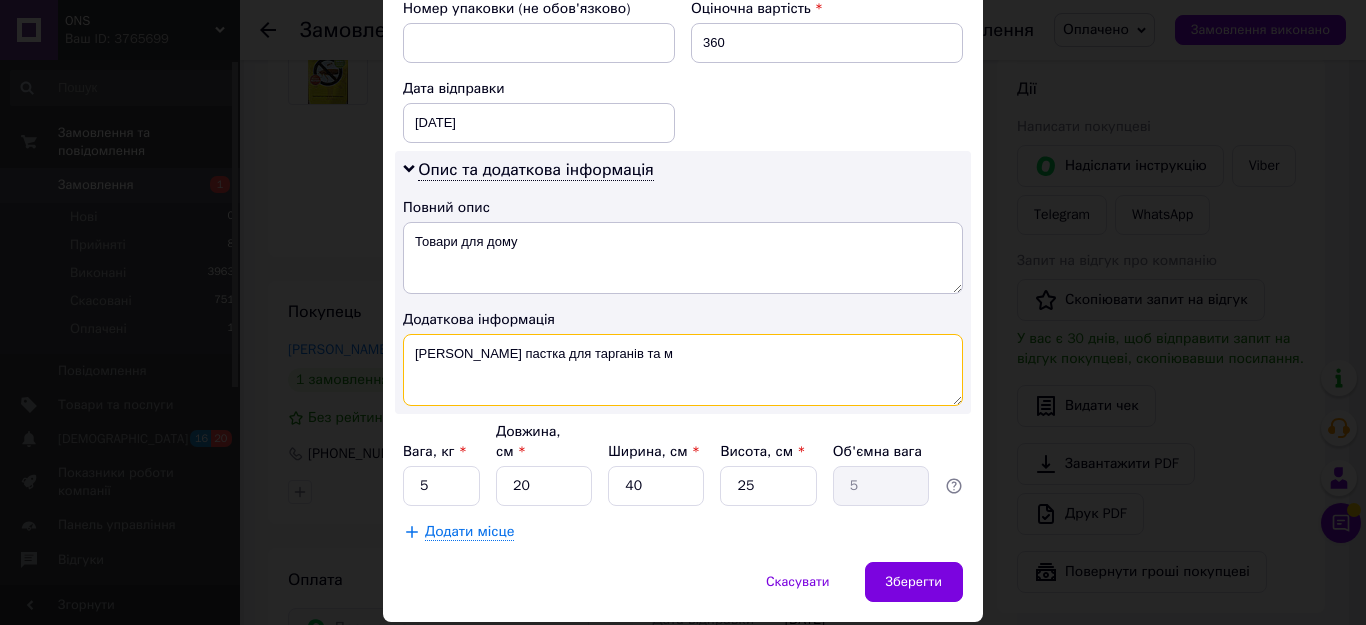 click on "Клейова пастка для тарганів та м" at bounding box center (683, 370) 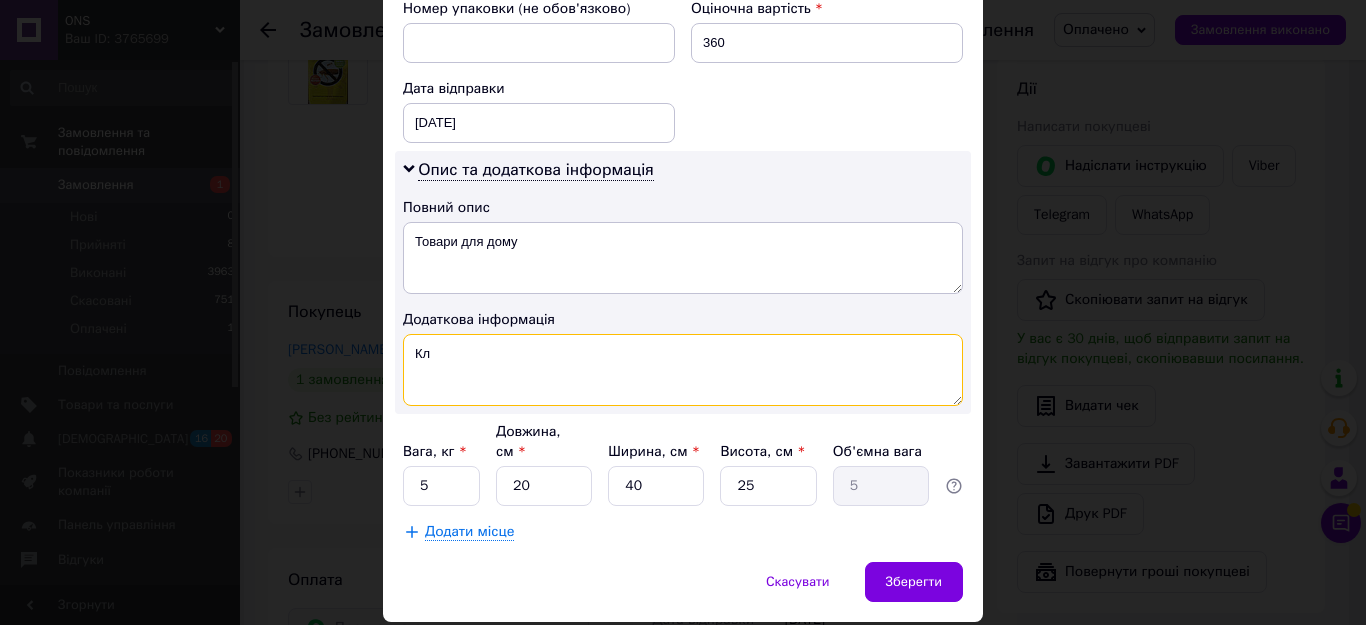 type on "К" 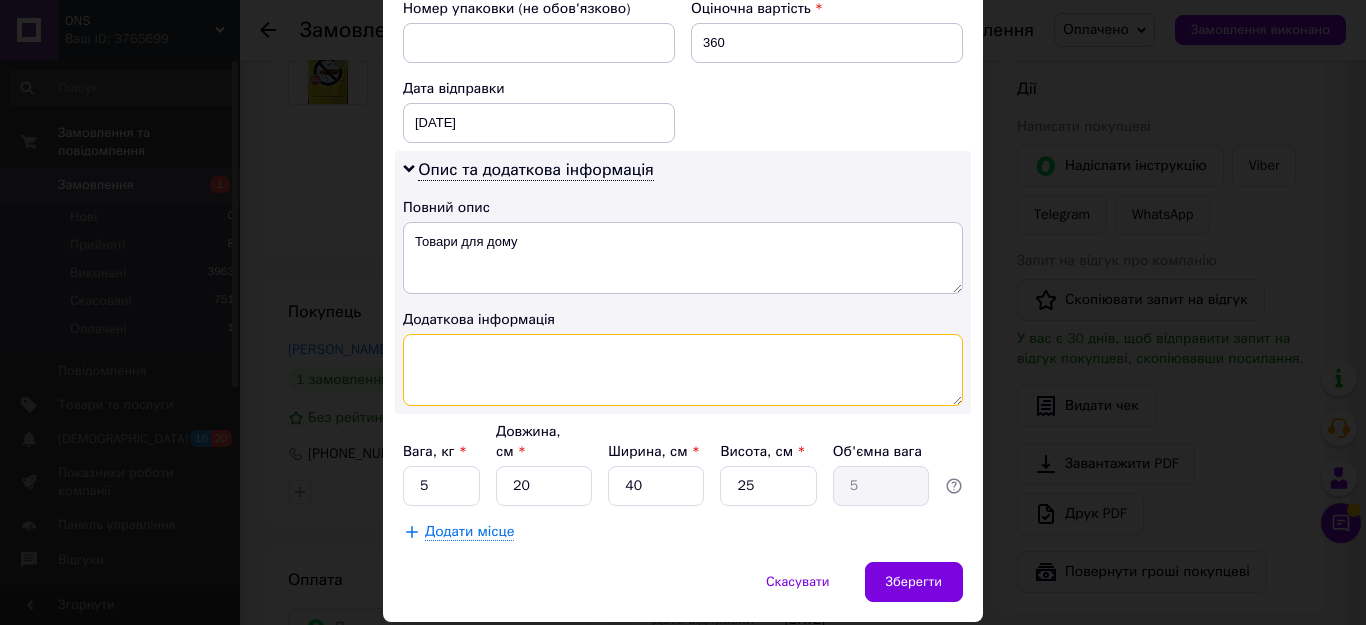 type on "Т" 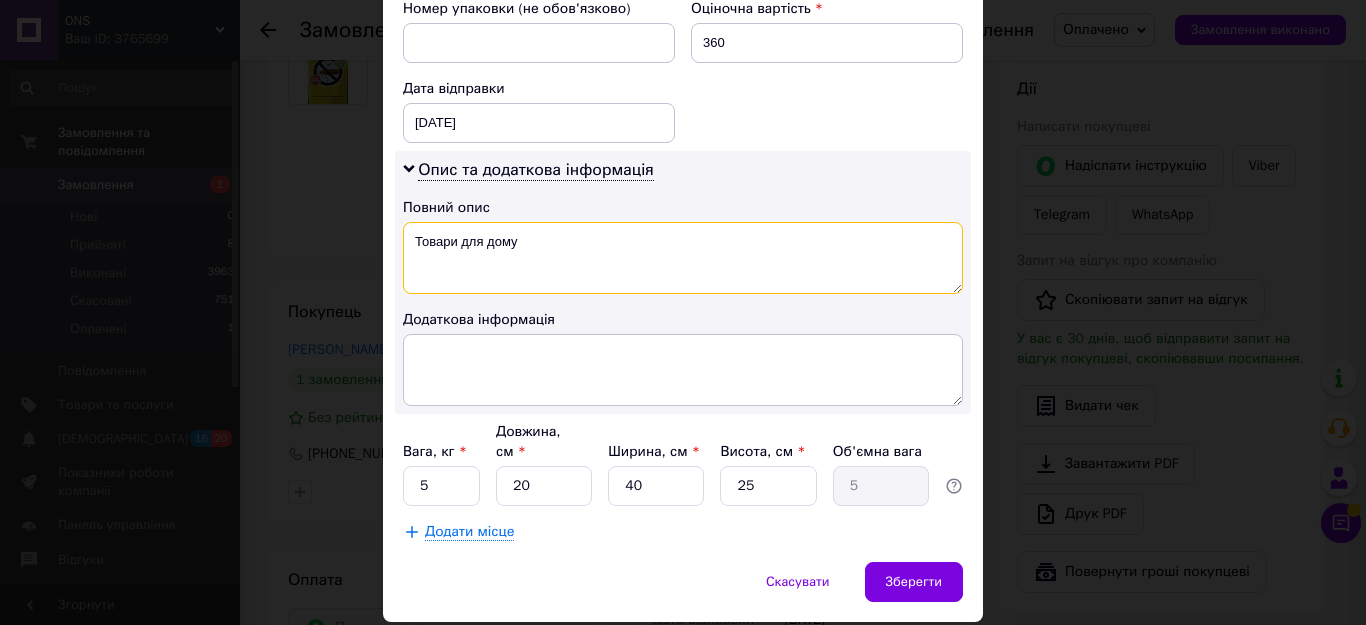 click on "Товари для дому" at bounding box center (683, 258) 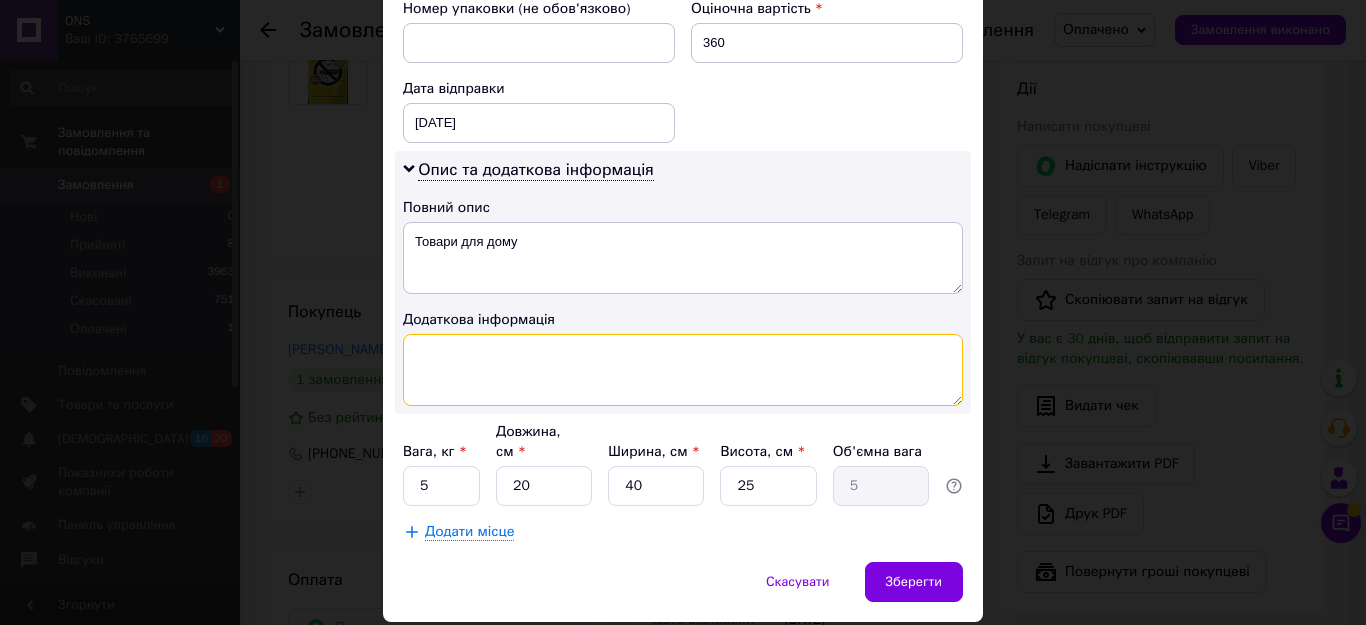 click at bounding box center [683, 370] 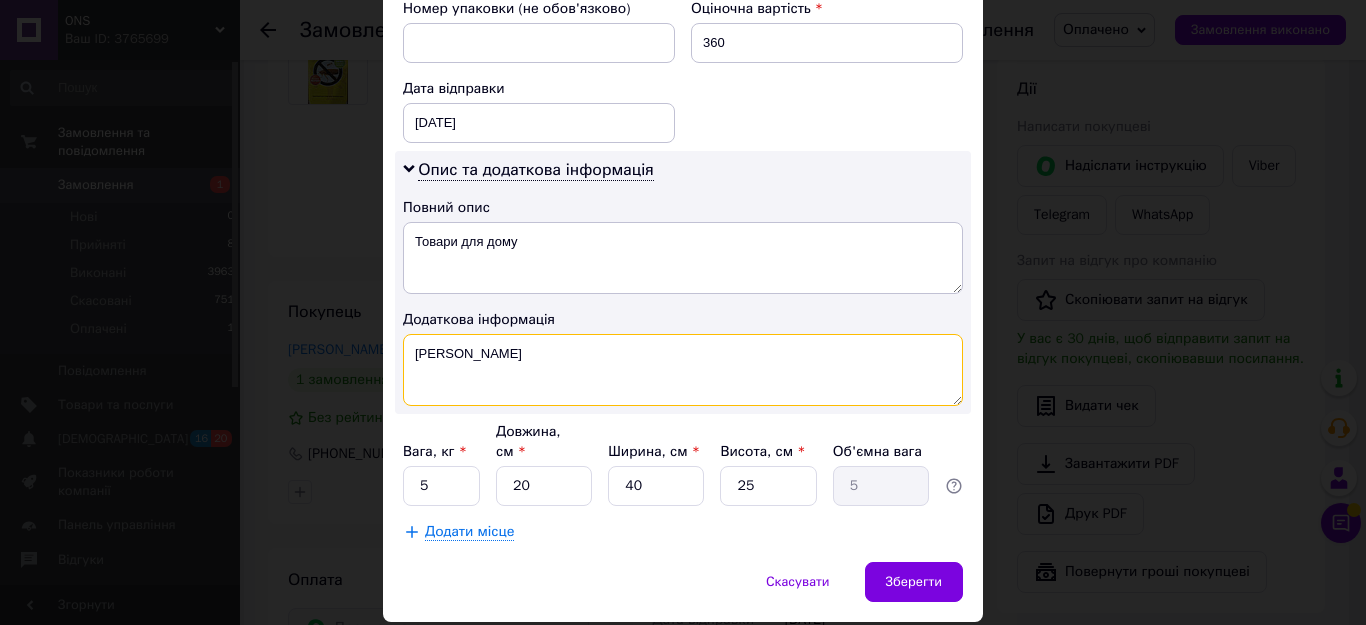 type on "Т" 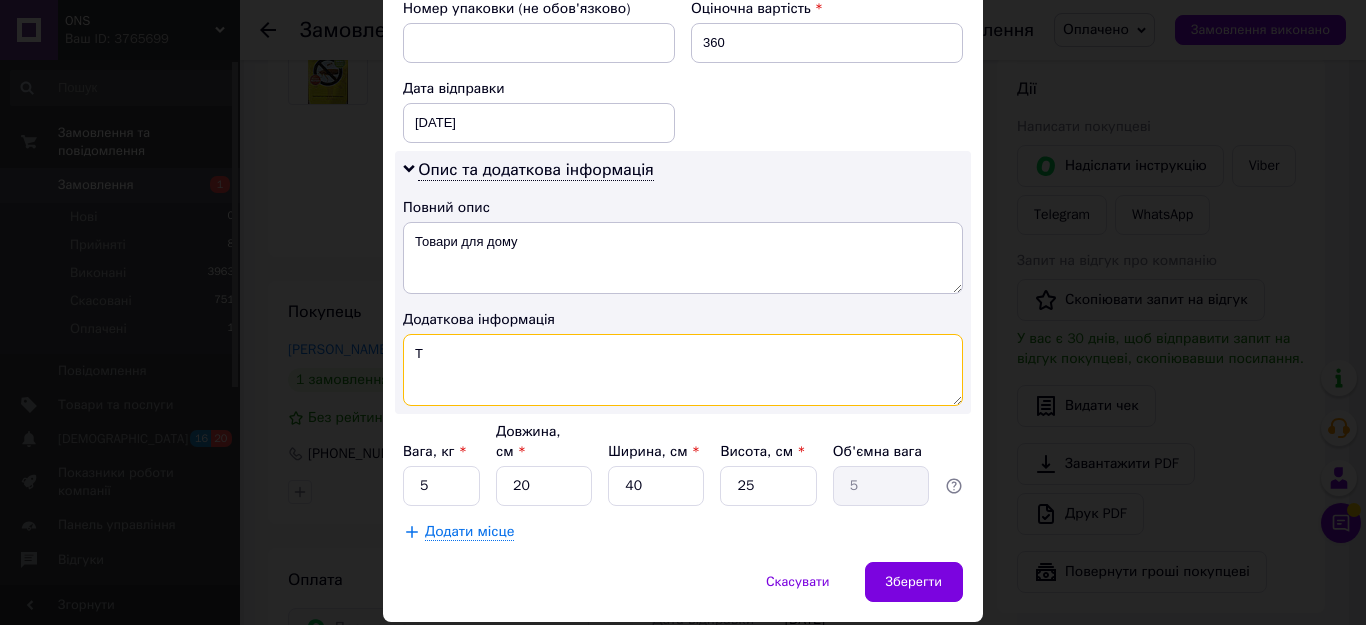 type 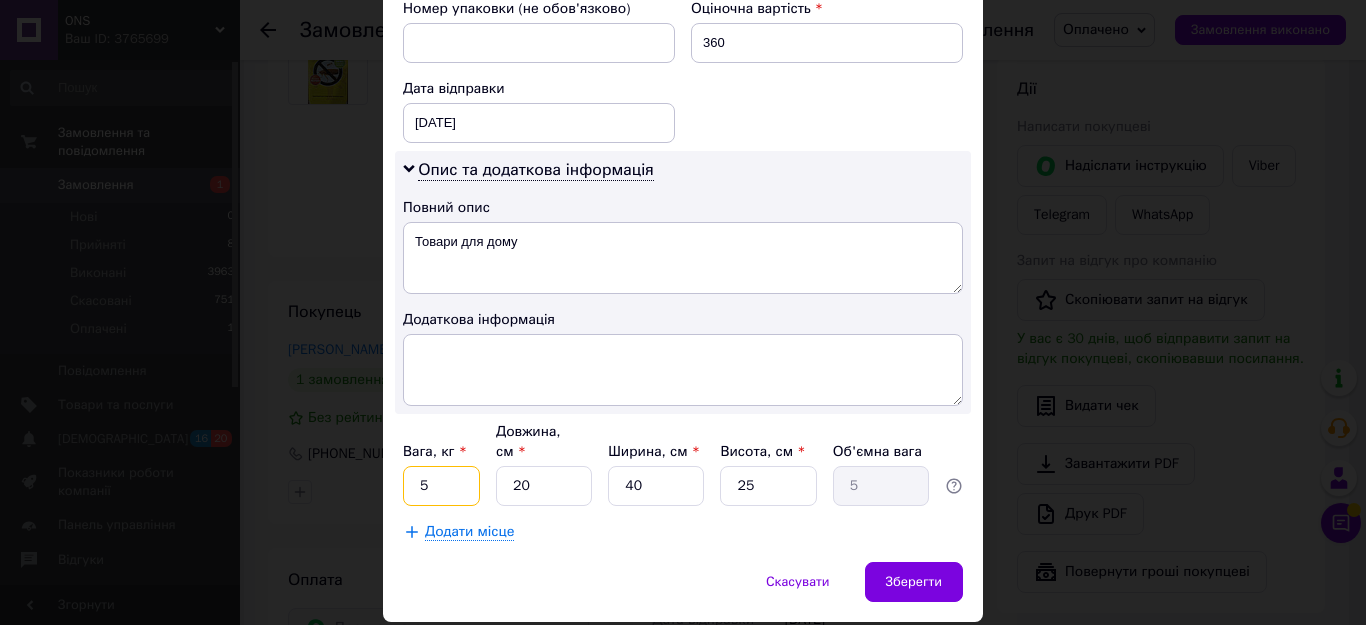 click on "5" at bounding box center (441, 486) 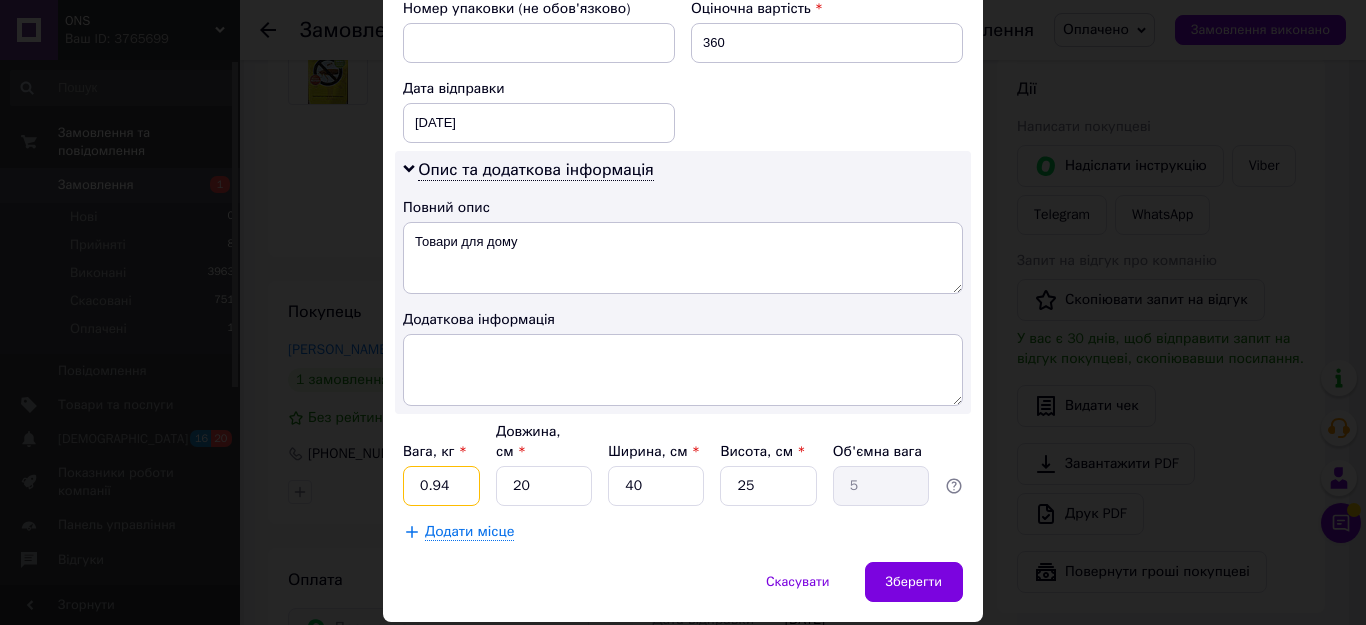 type on "0.94" 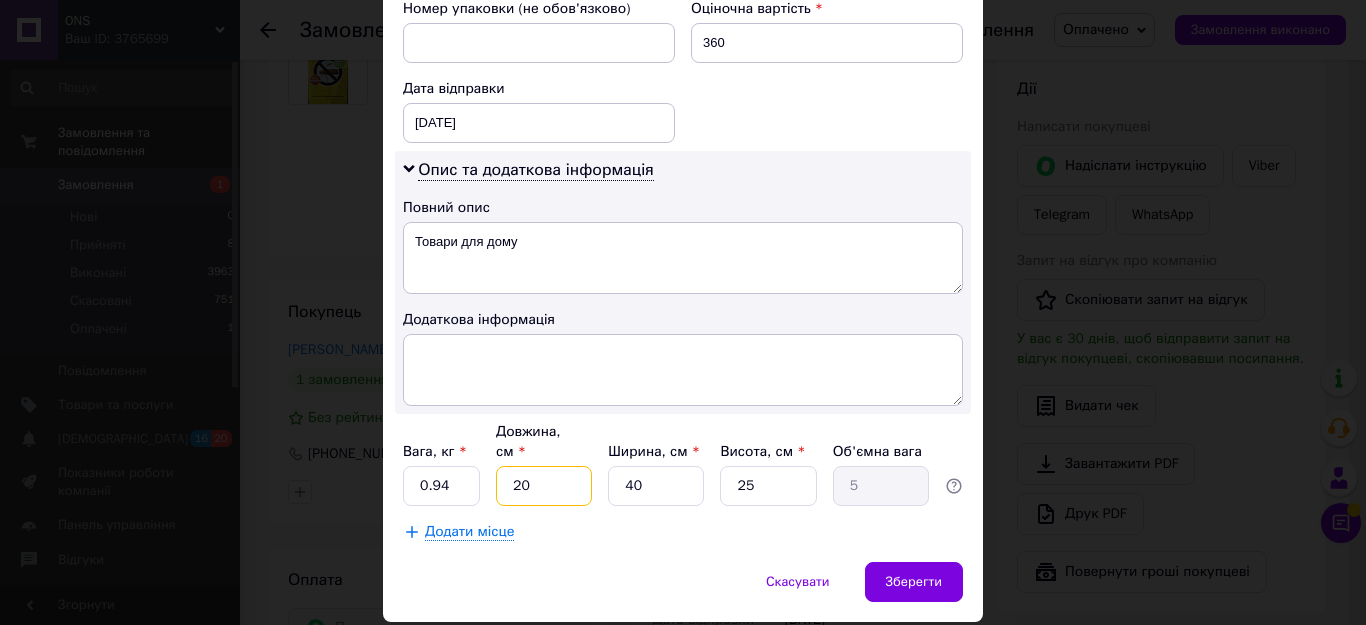 click on "20" at bounding box center (544, 486) 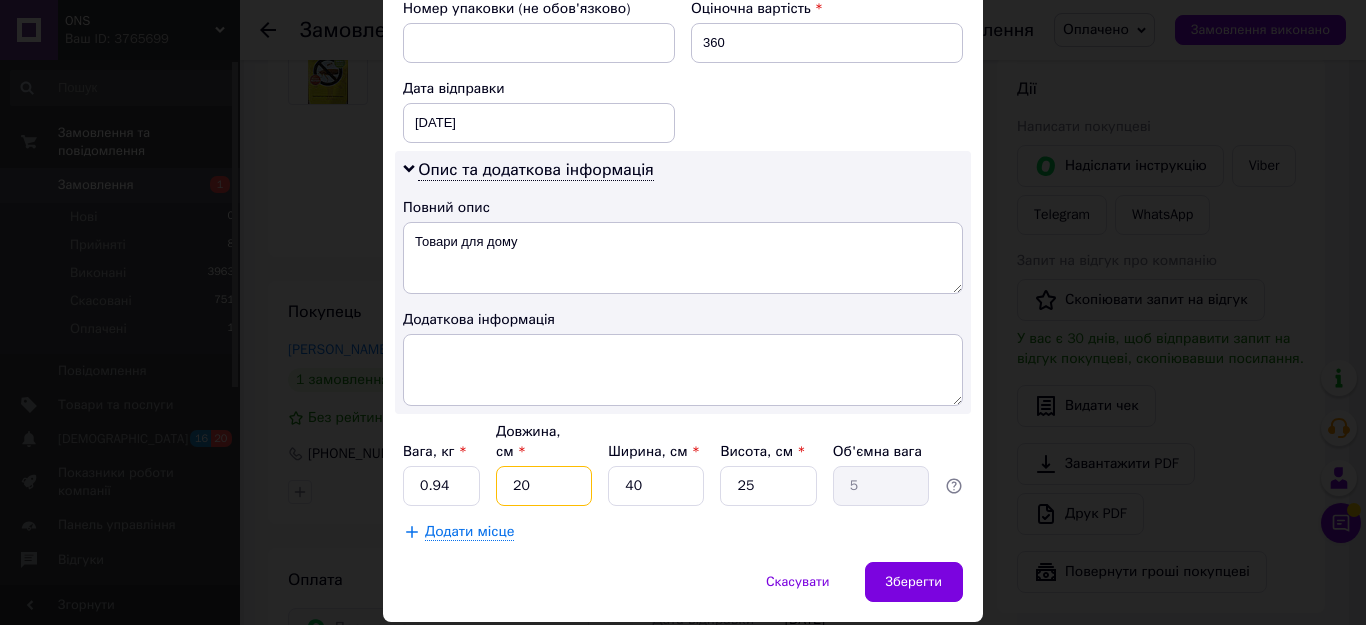 type on "2" 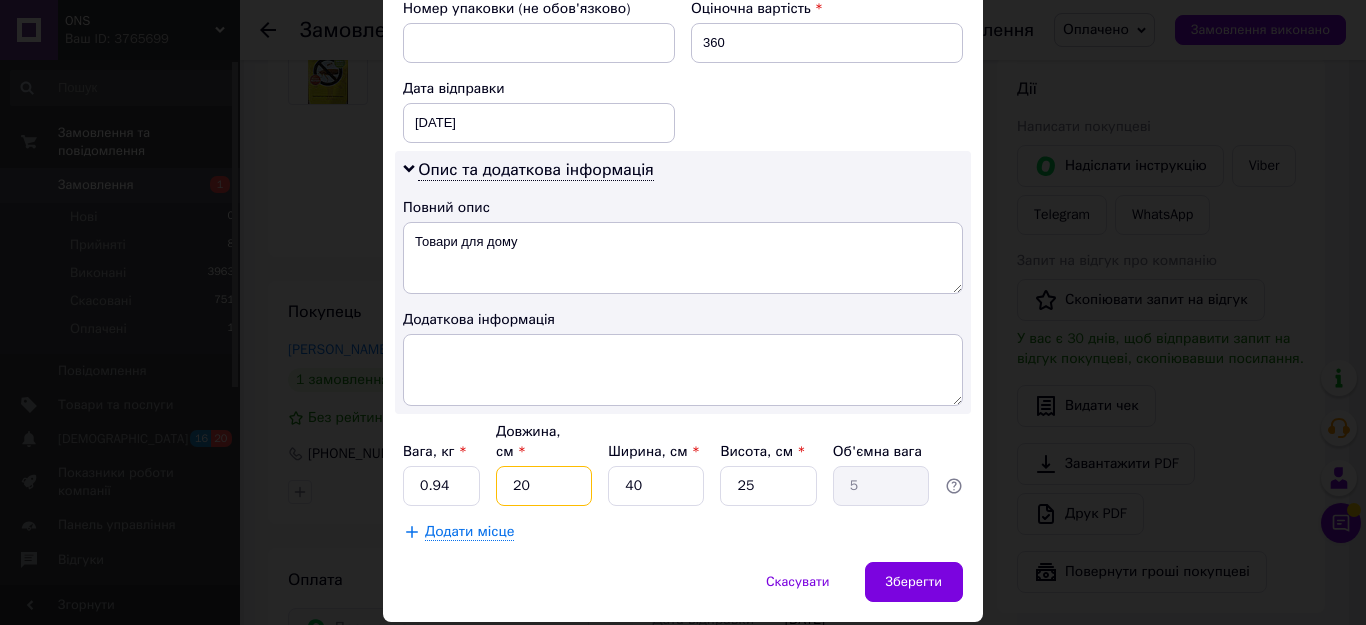 type on "0.5" 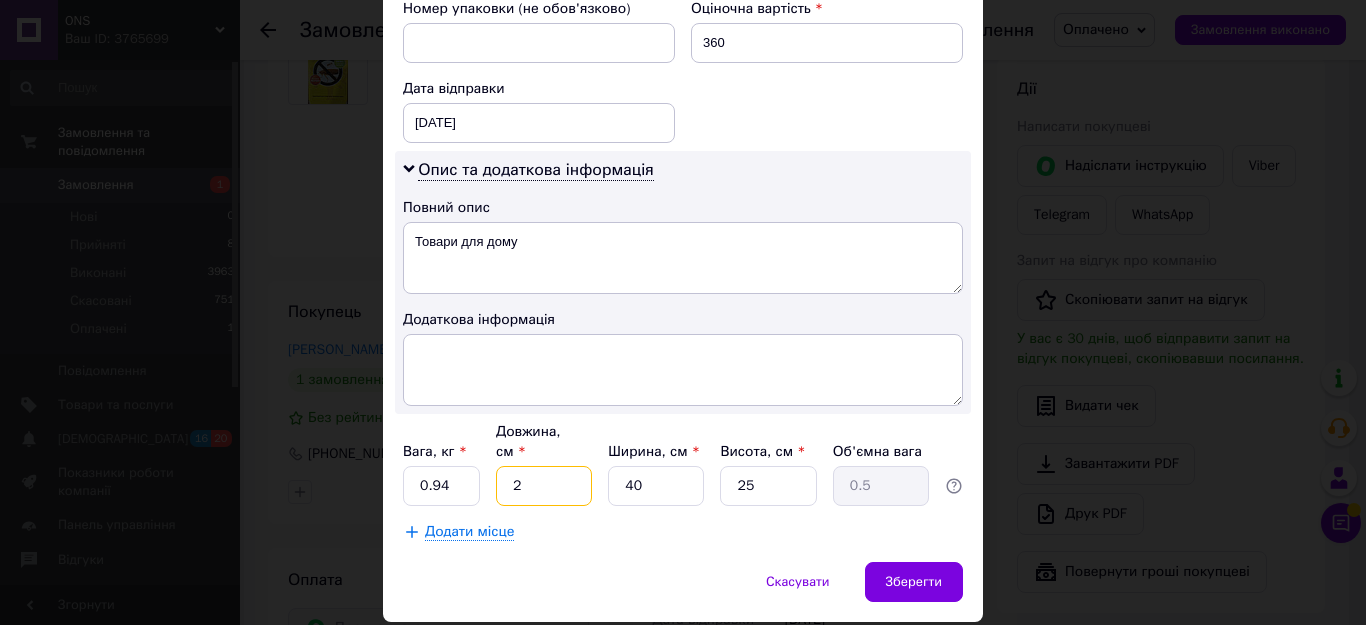 type 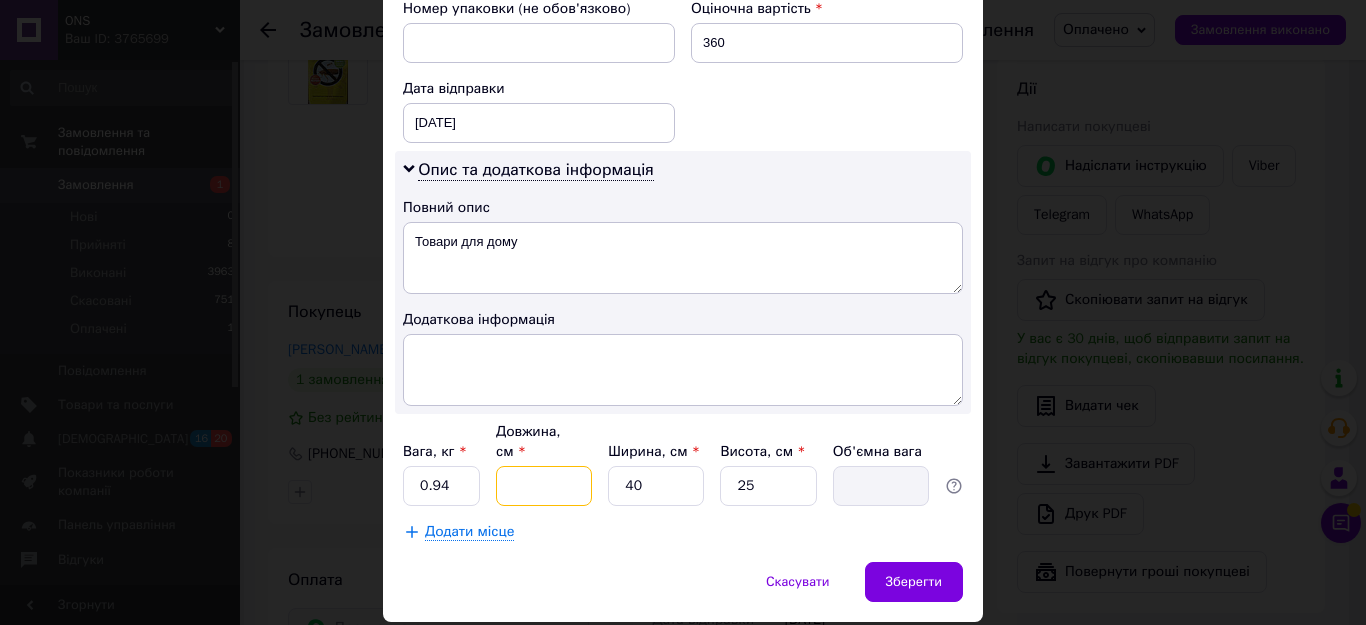type on "2" 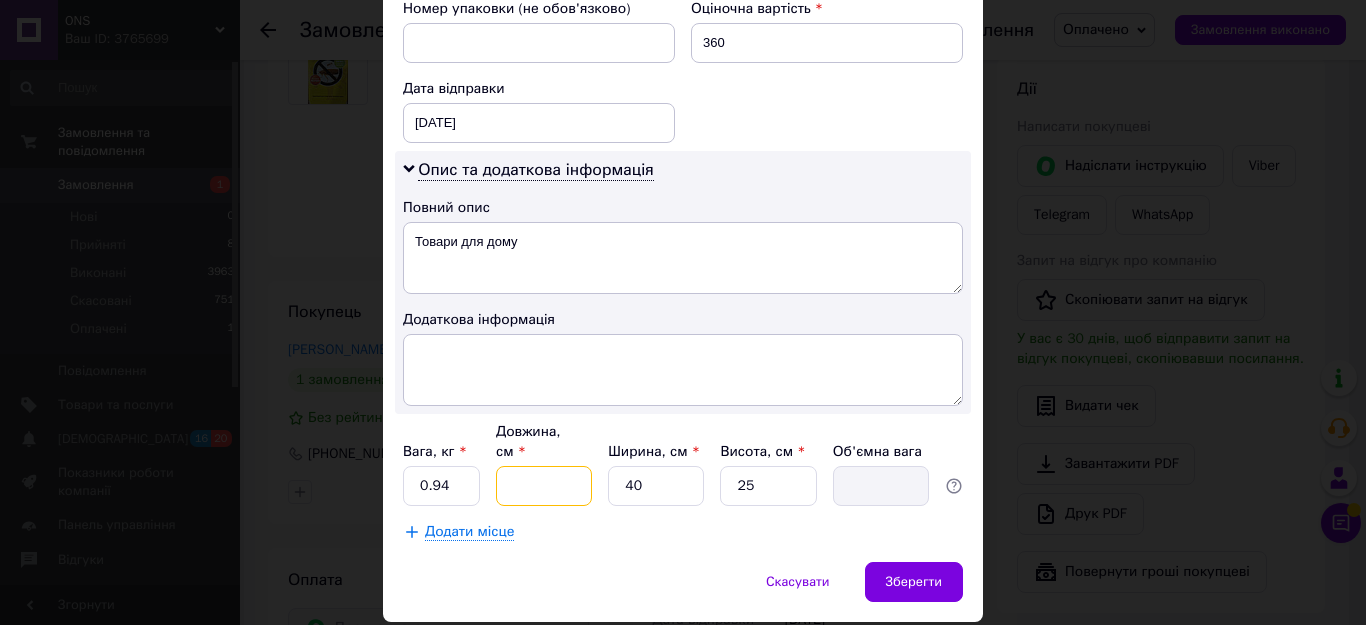 type on "0.5" 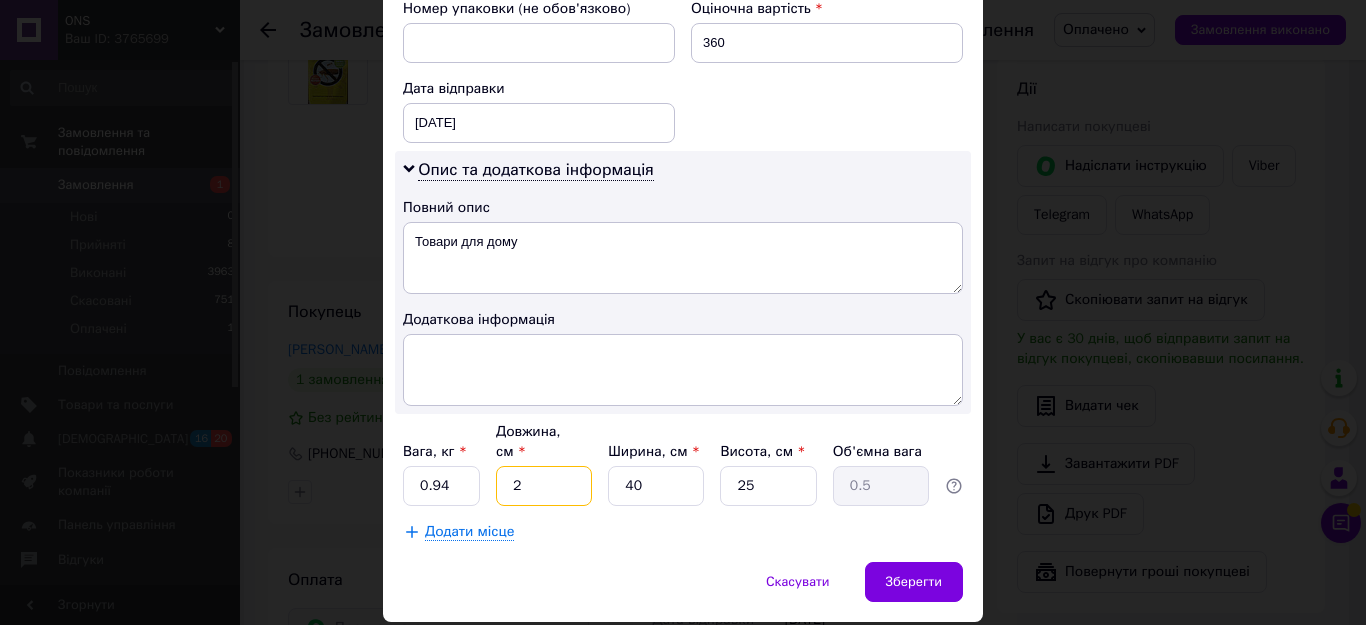 type on "24" 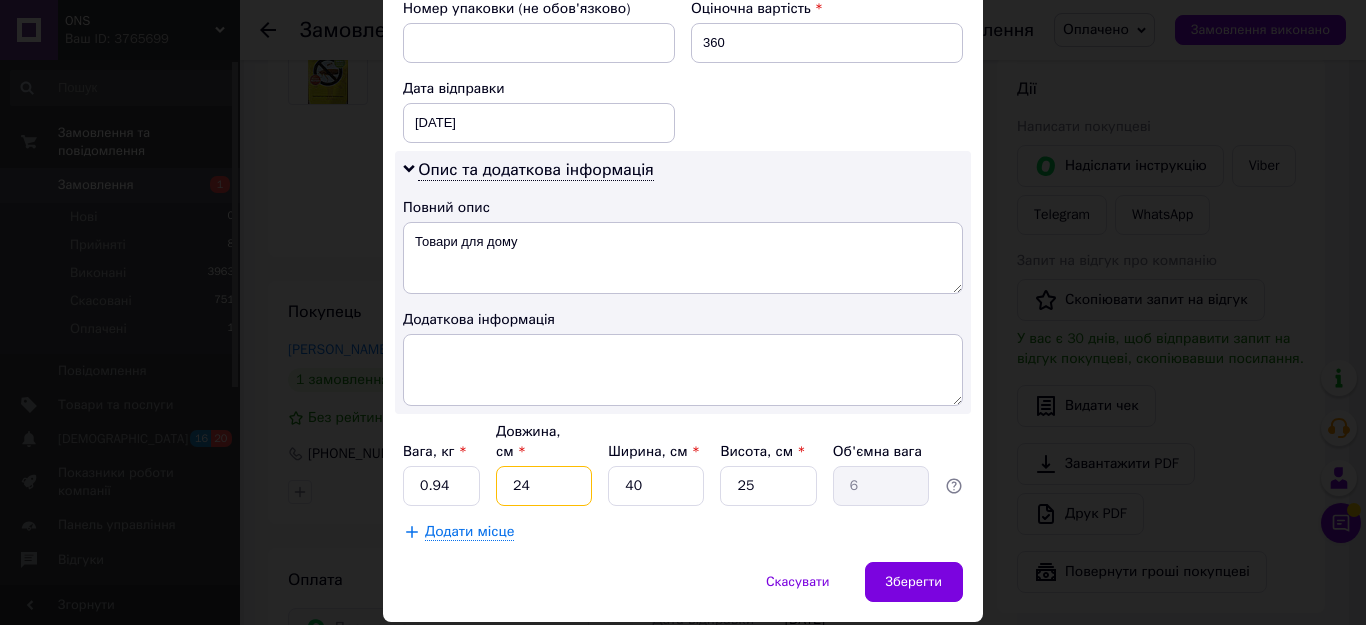 type on "24" 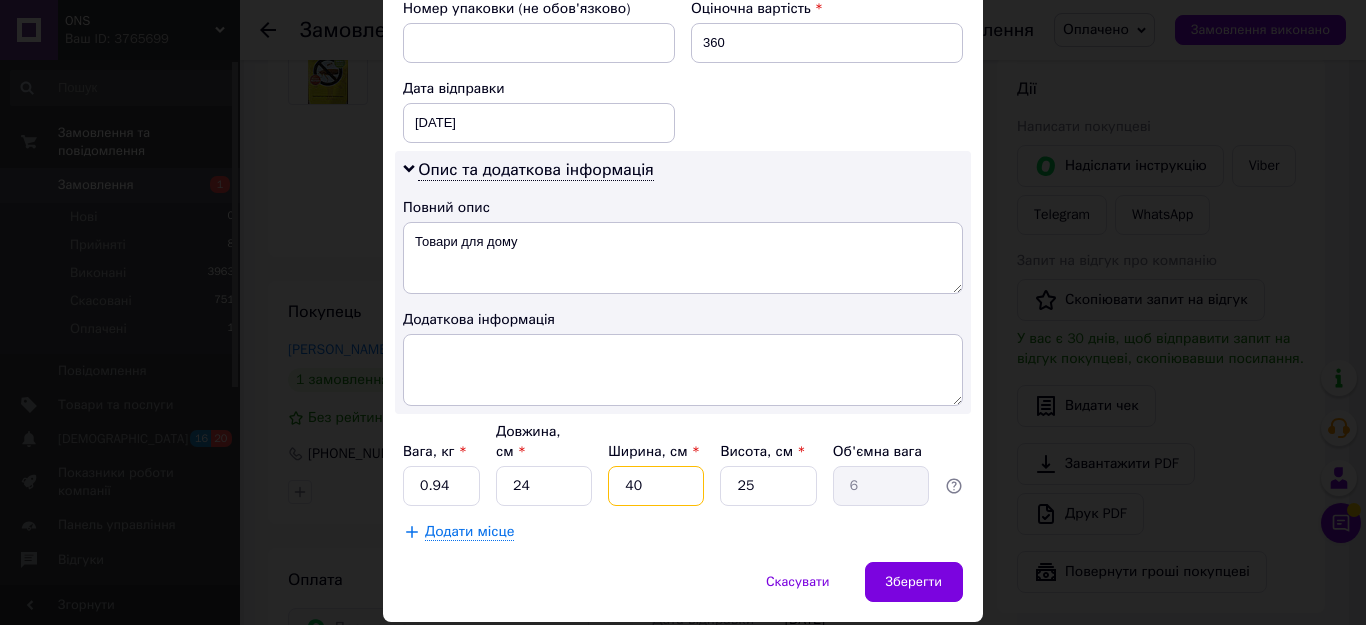 type on "1" 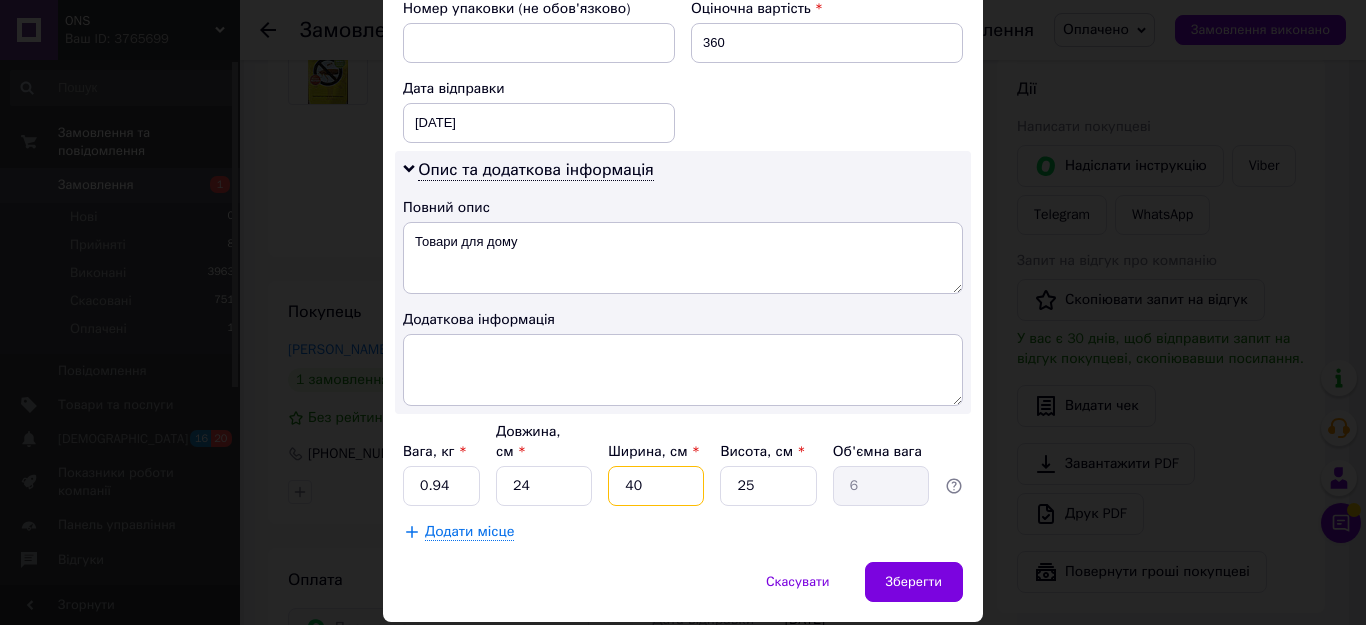 type on "0.15" 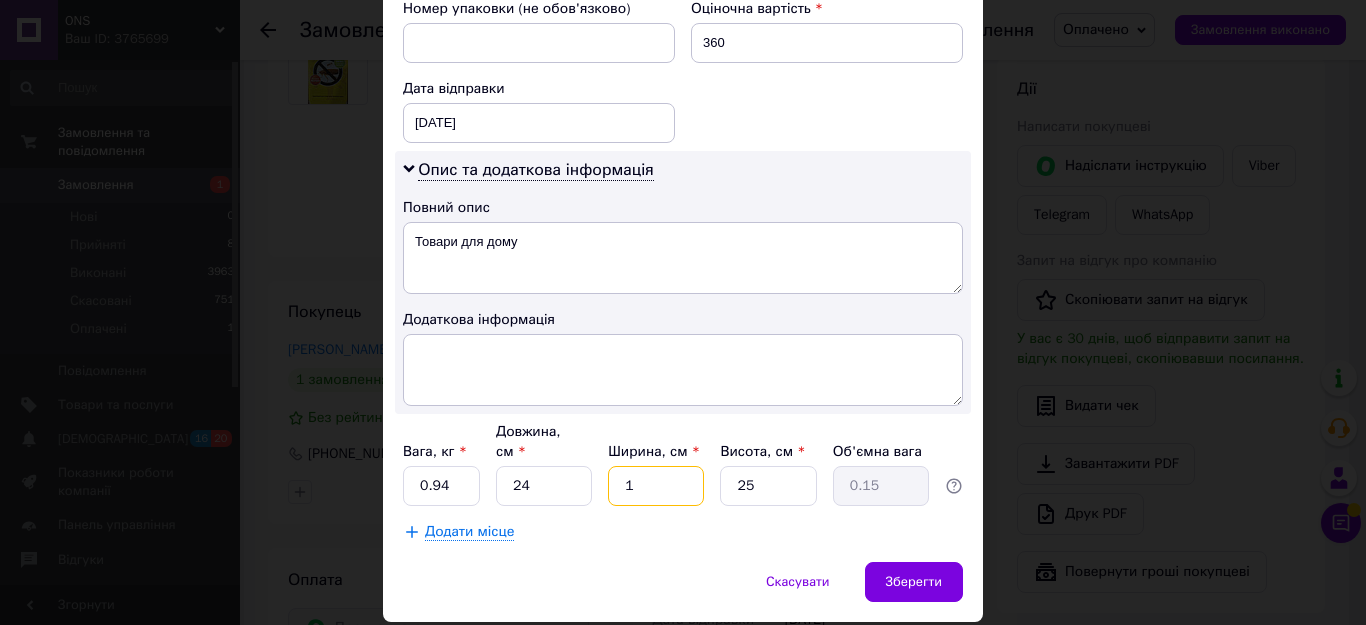 type on "17" 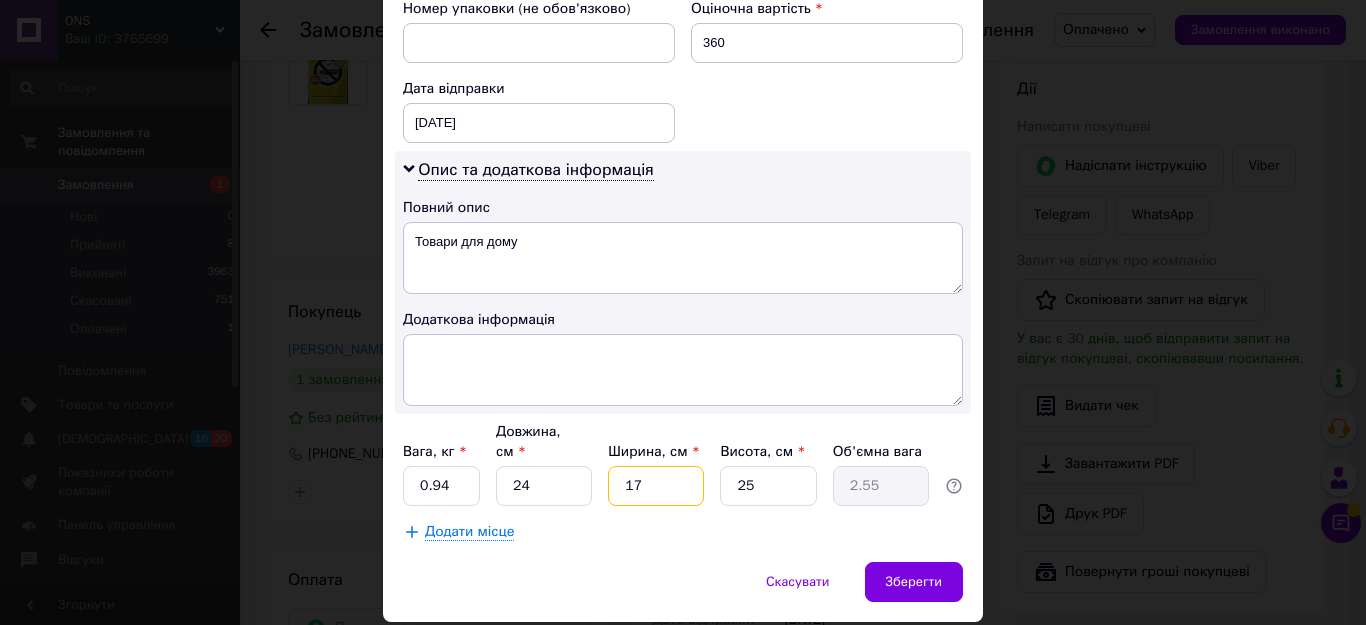 type on "17" 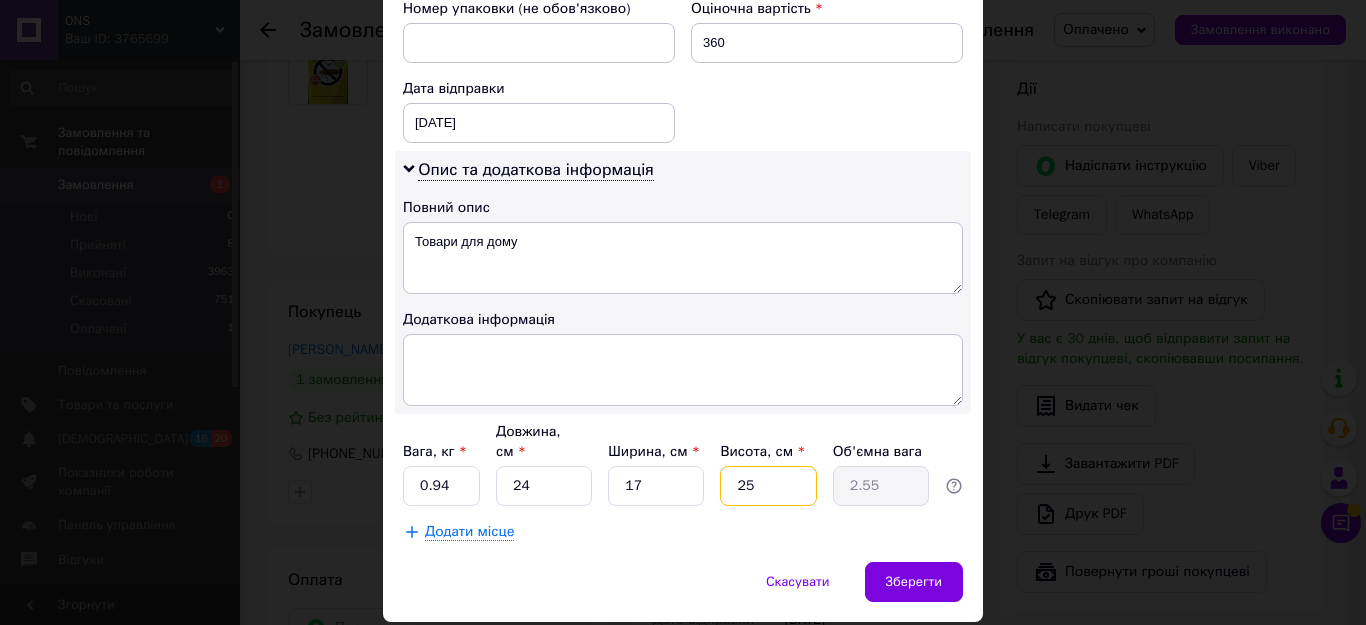 type on "9" 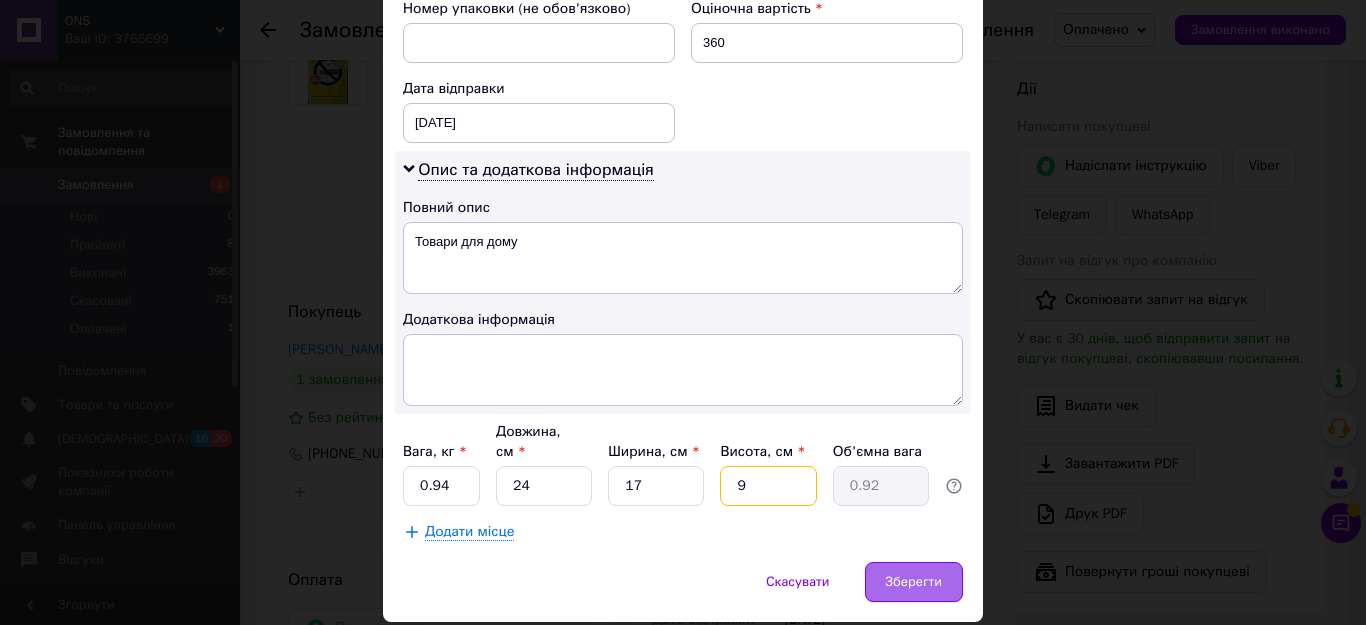 type on "9" 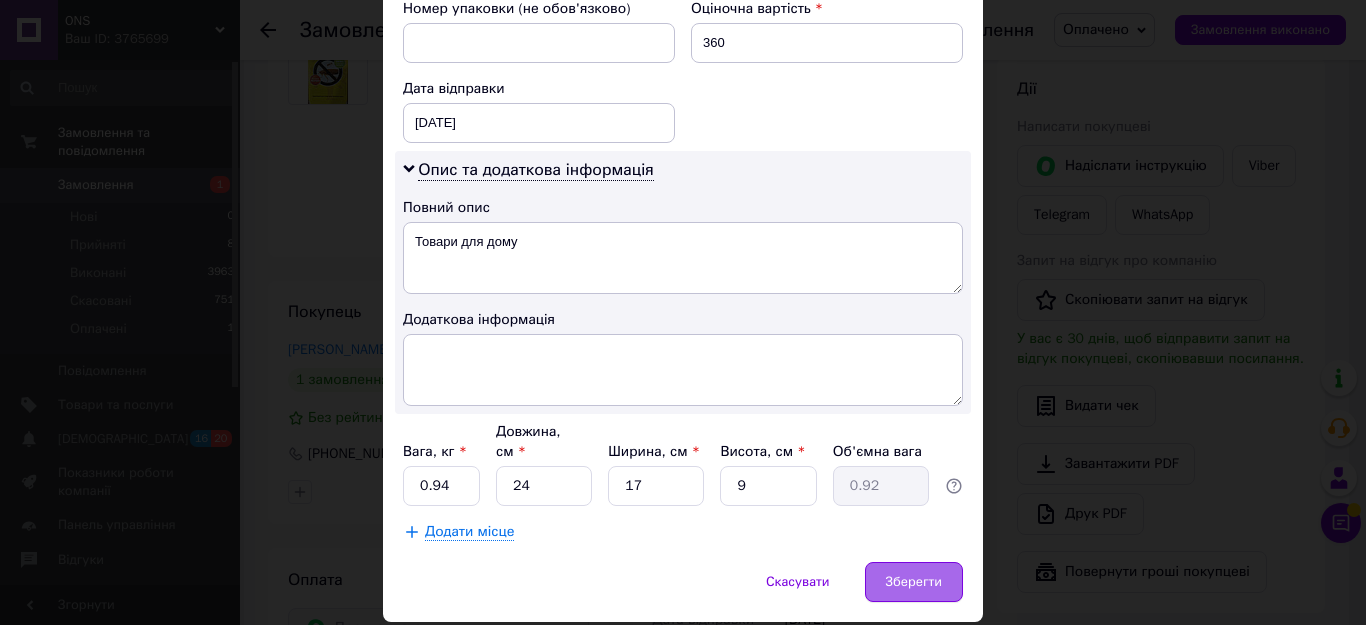 click on "Зберегти" at bounding box center [914, 582] 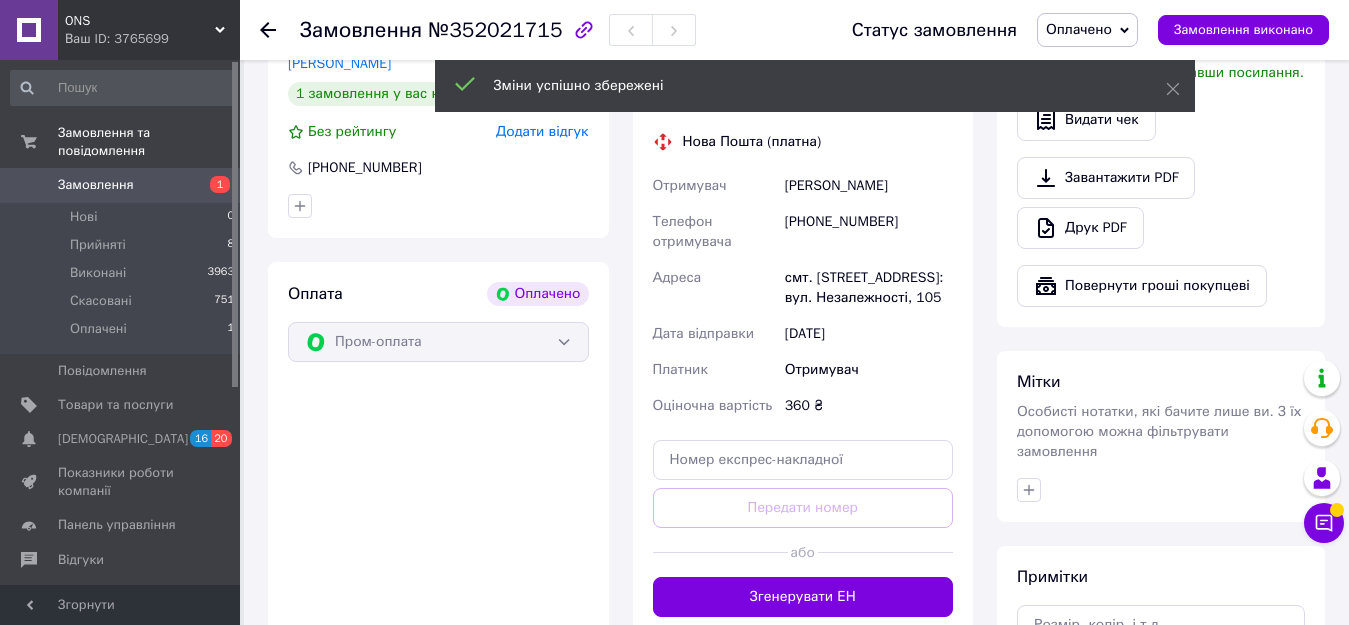 scroll, scrollTop: 600, scrollLeft: 0, axis: vertical 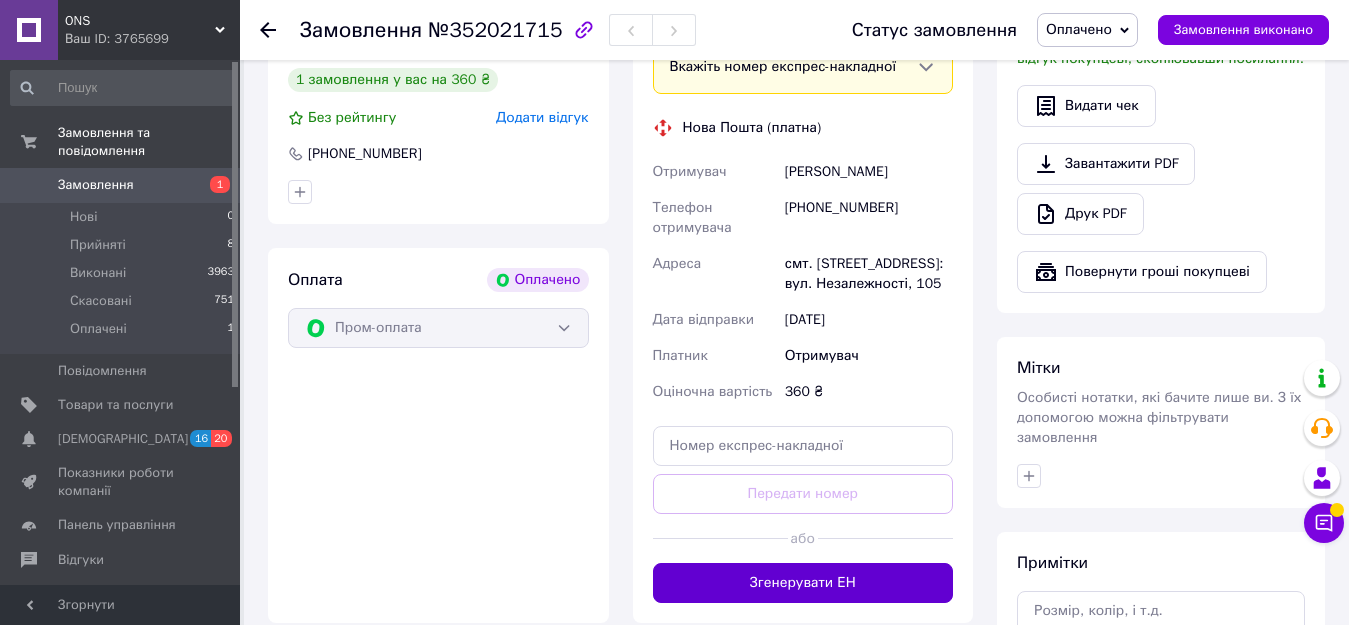 click on "Згенерувати ЕН" at bounding box center (803, 583) 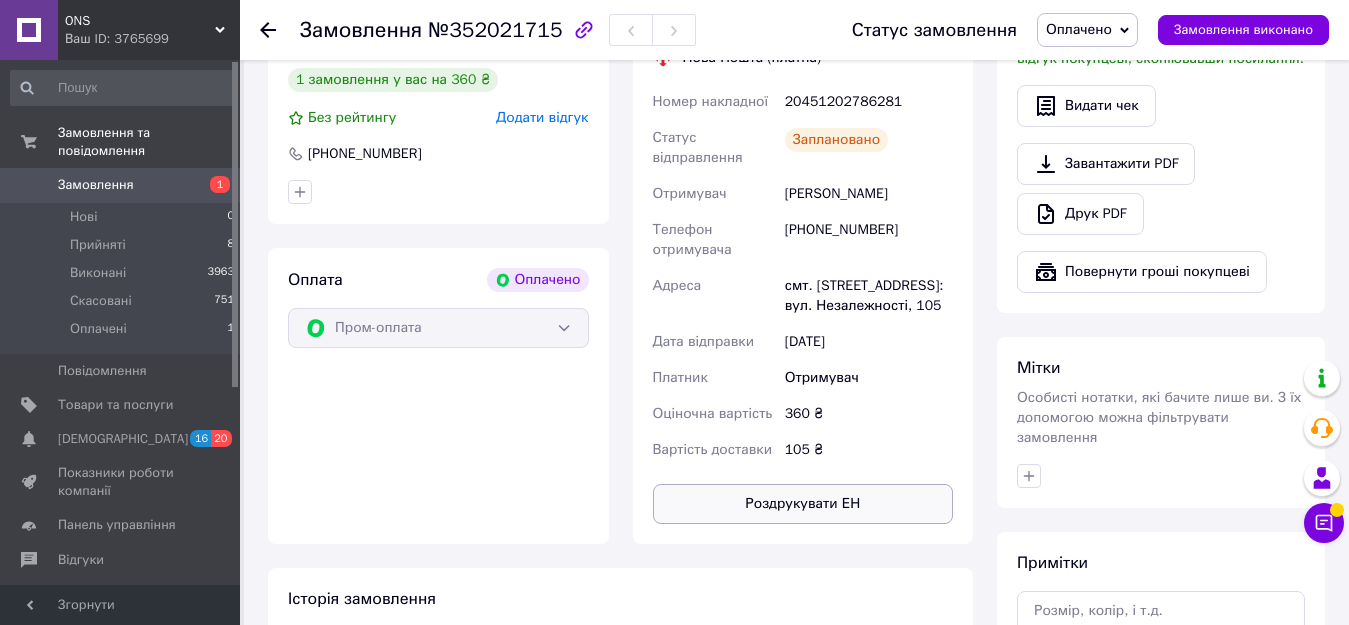 click on "Роздрукувати ЕН" at bounding box center (803, 504) 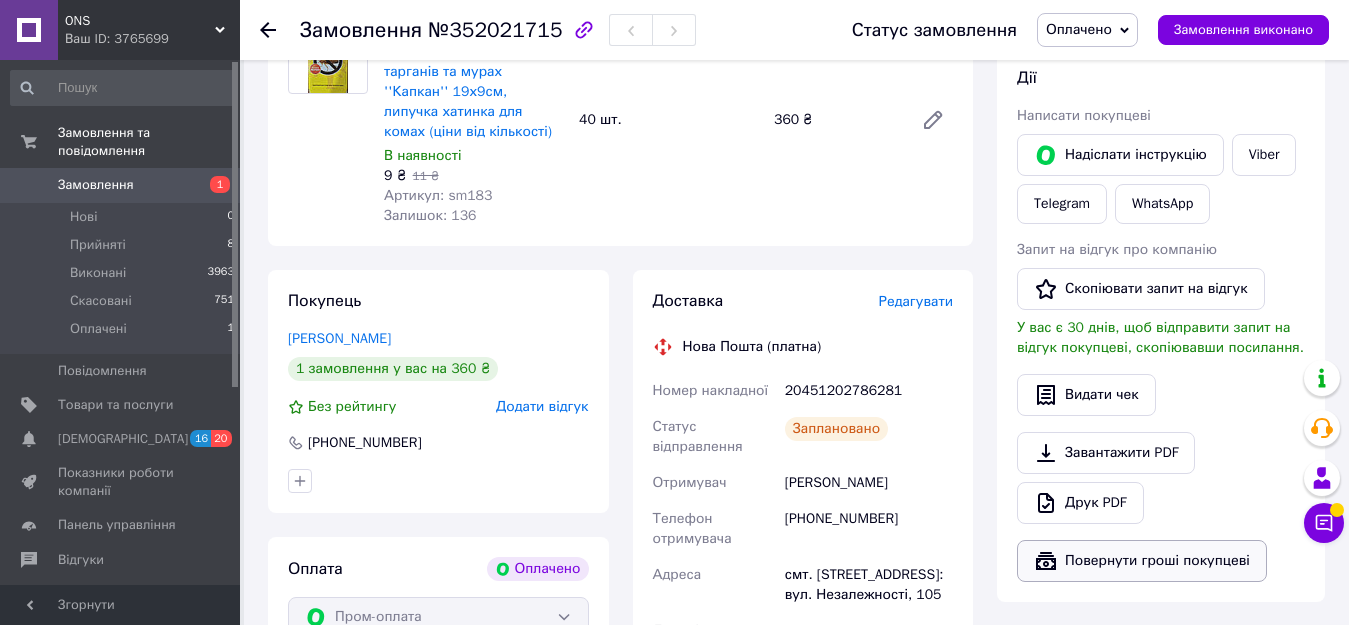 scroll, scrollTop: 300, scrollLeft: 0, axis: vertical 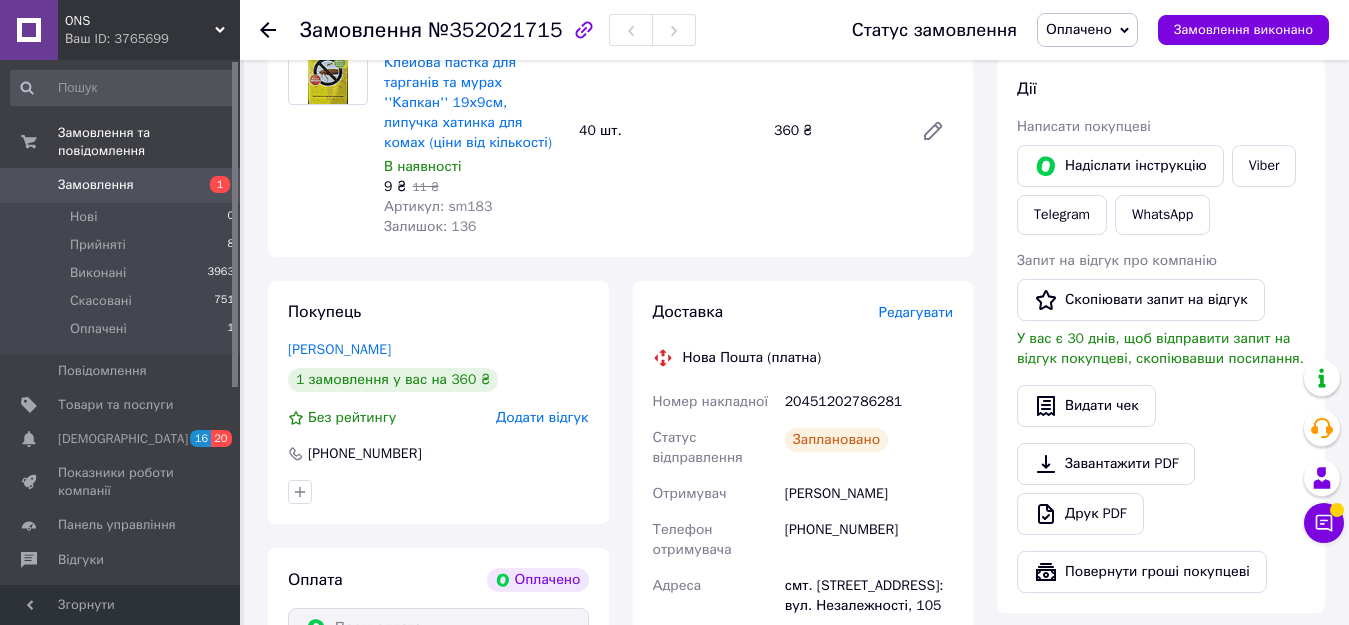 click on "Редагувати" at bounding box center (916, 312) 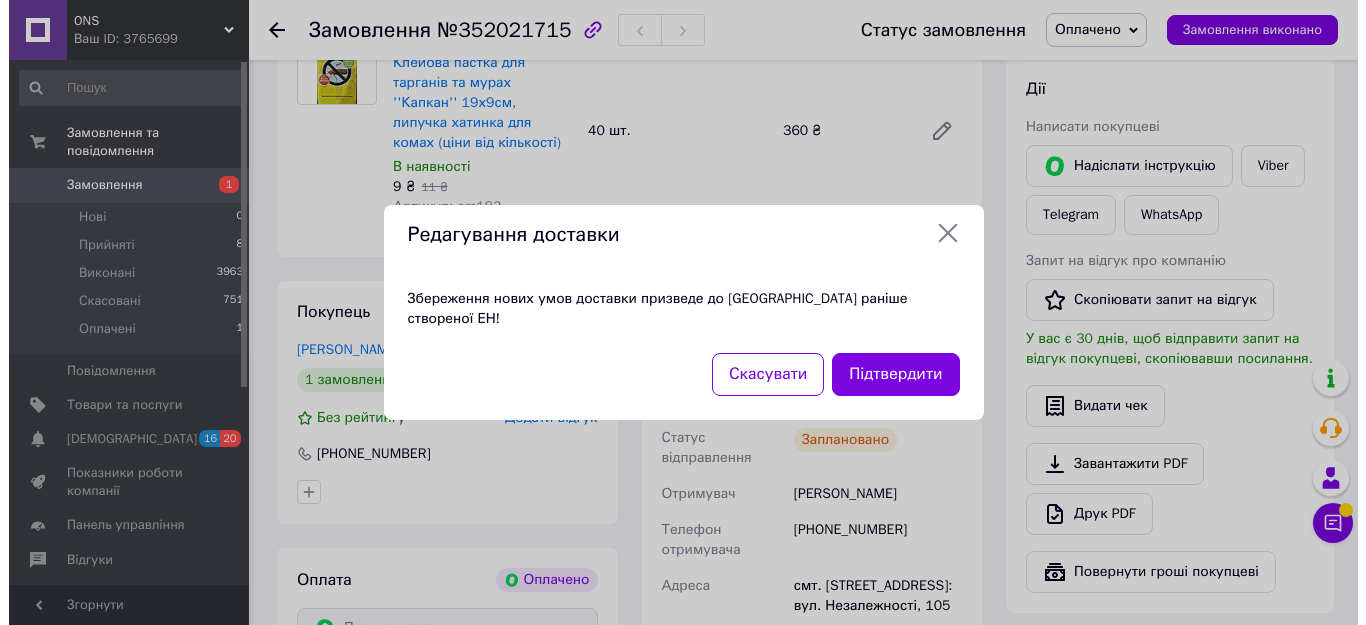 scroll, scrollTop: 268, scrollLeft: 0, axis: vertical 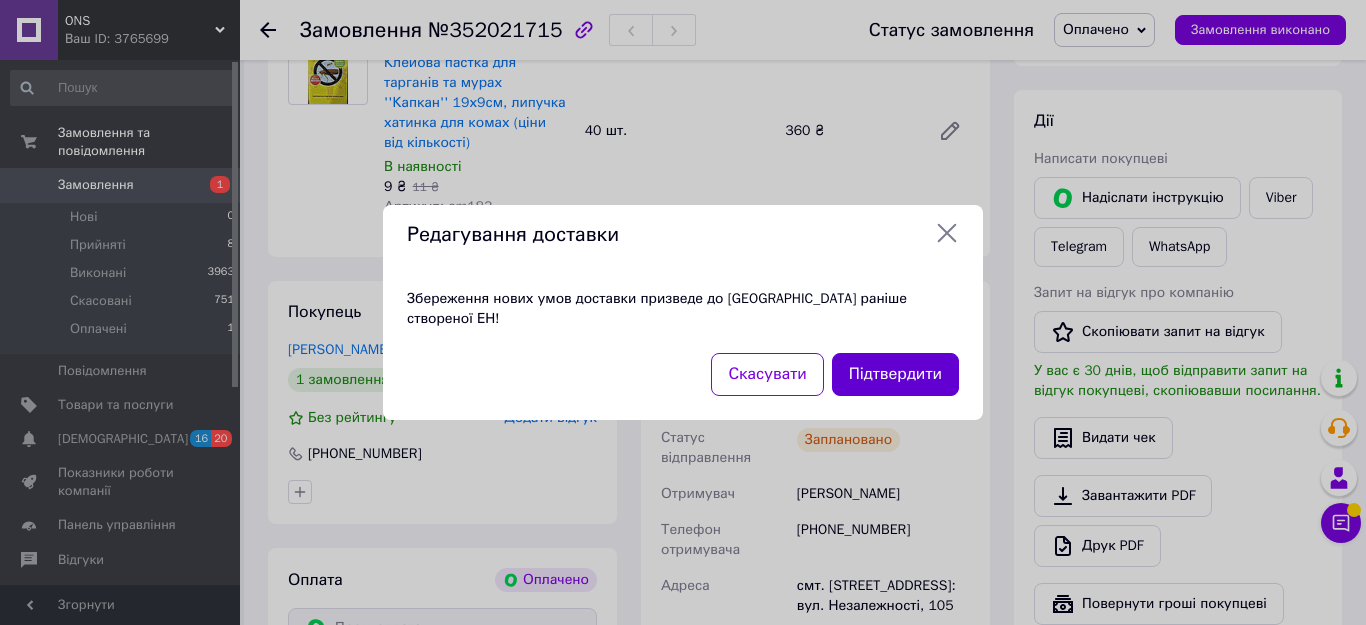 click on "Підтвердити" at bounding box center [895, 374] 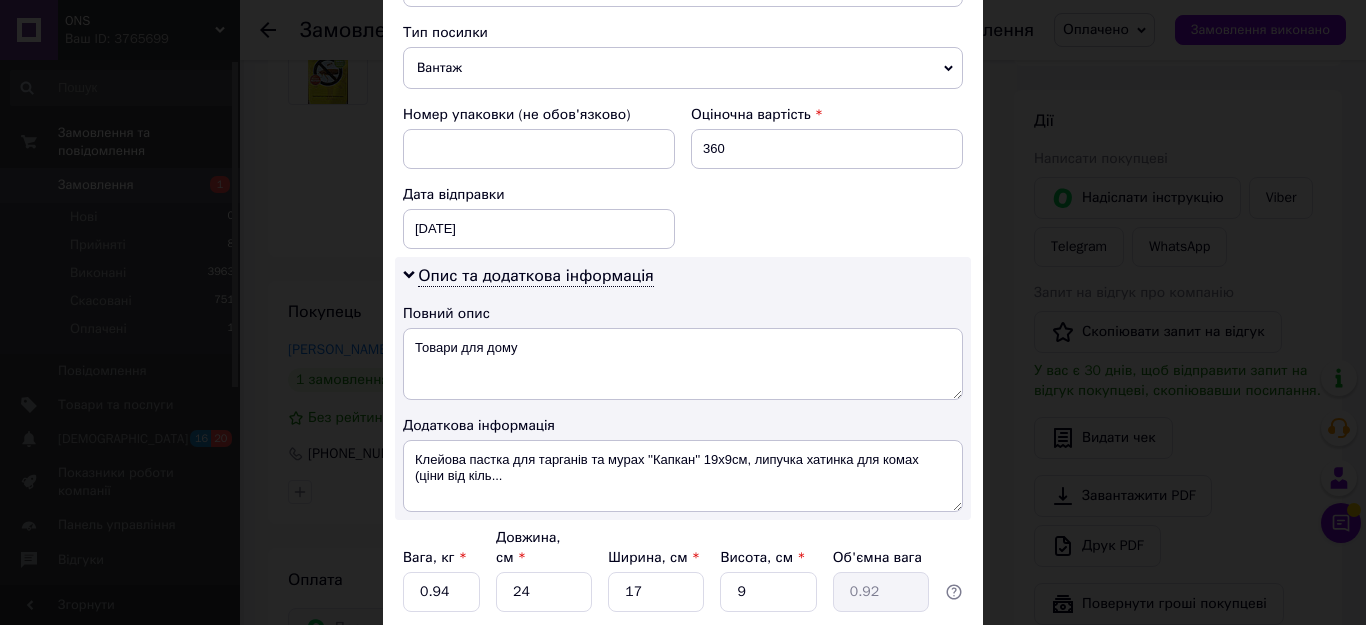 scroll, scrollTop: 800, scrollLeft: 0, axis: vertical 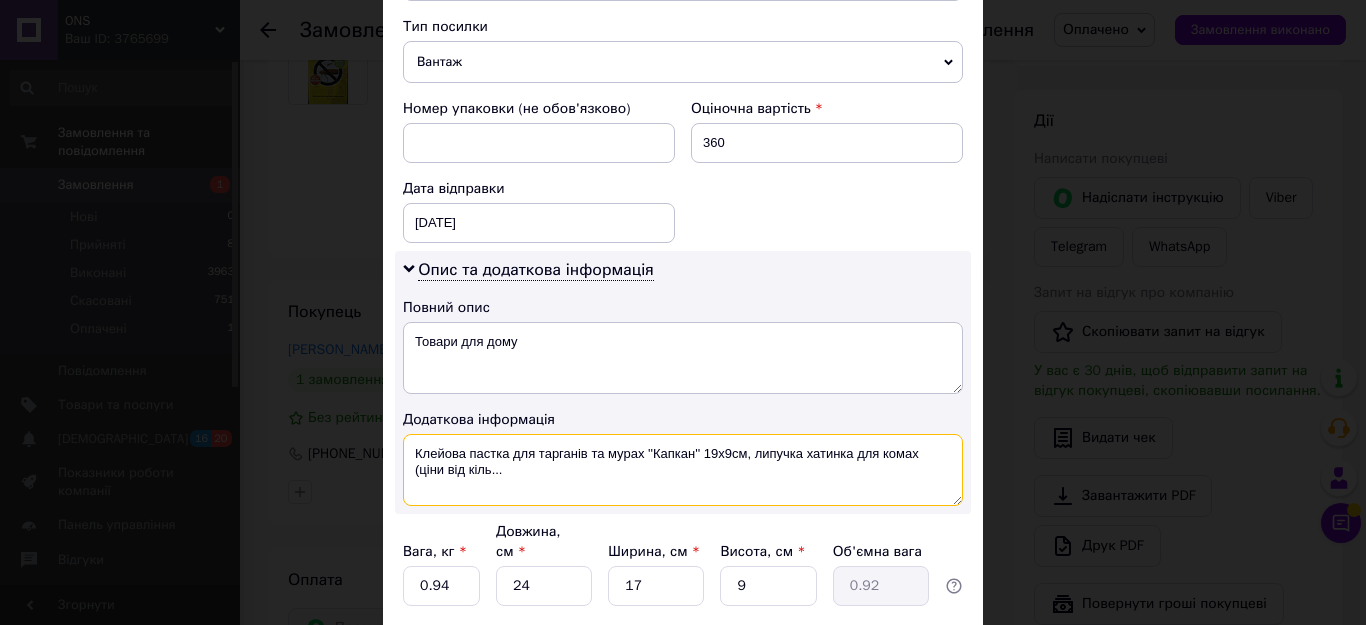 click on "Клейова пастка для тарганів та мурах ''Капкан'' 19х9см, липучка хатинка для комах (ціни від кіль..." at bounding box center [683, 470] 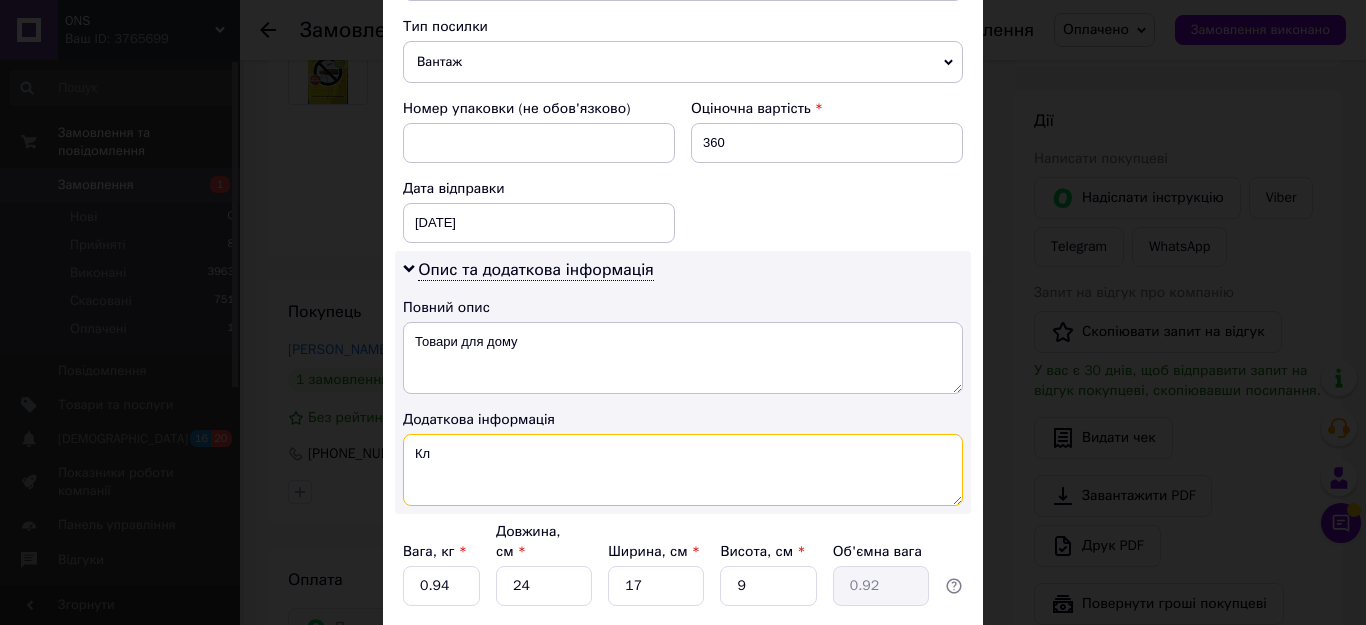 type on "К" 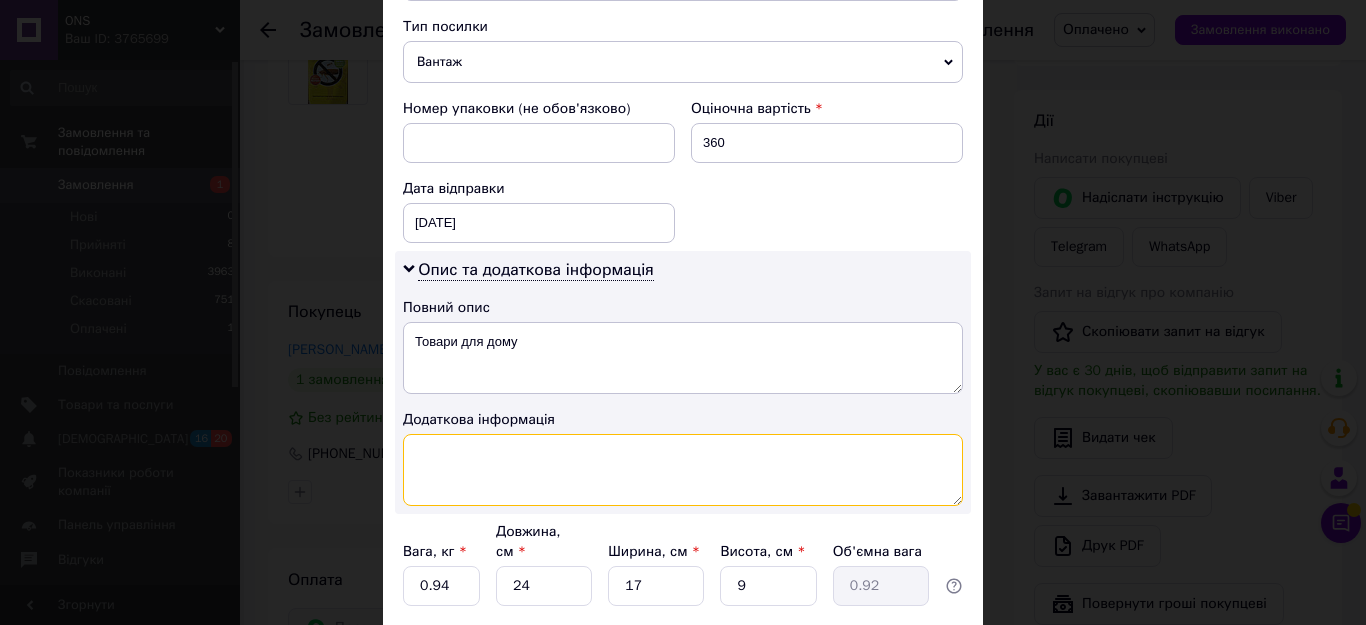 click at bounding box center [683, 470] 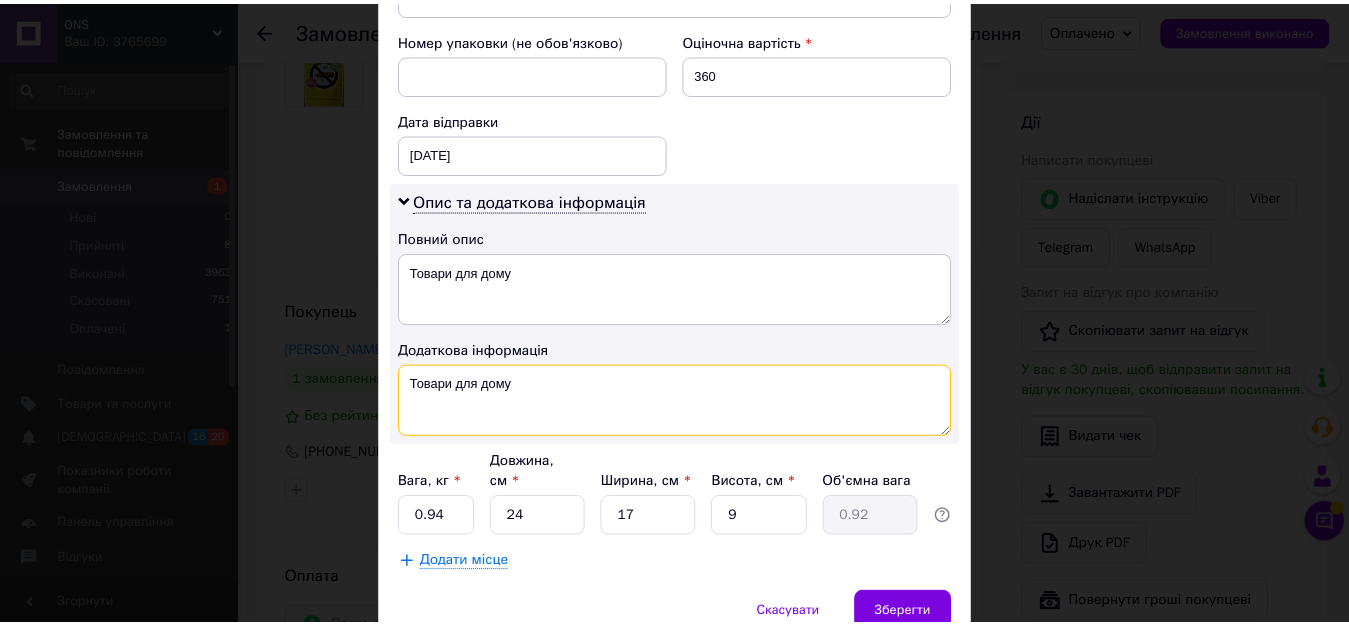 scroll, scrollTop: 947, scrollLeft: 0, axis: vertical 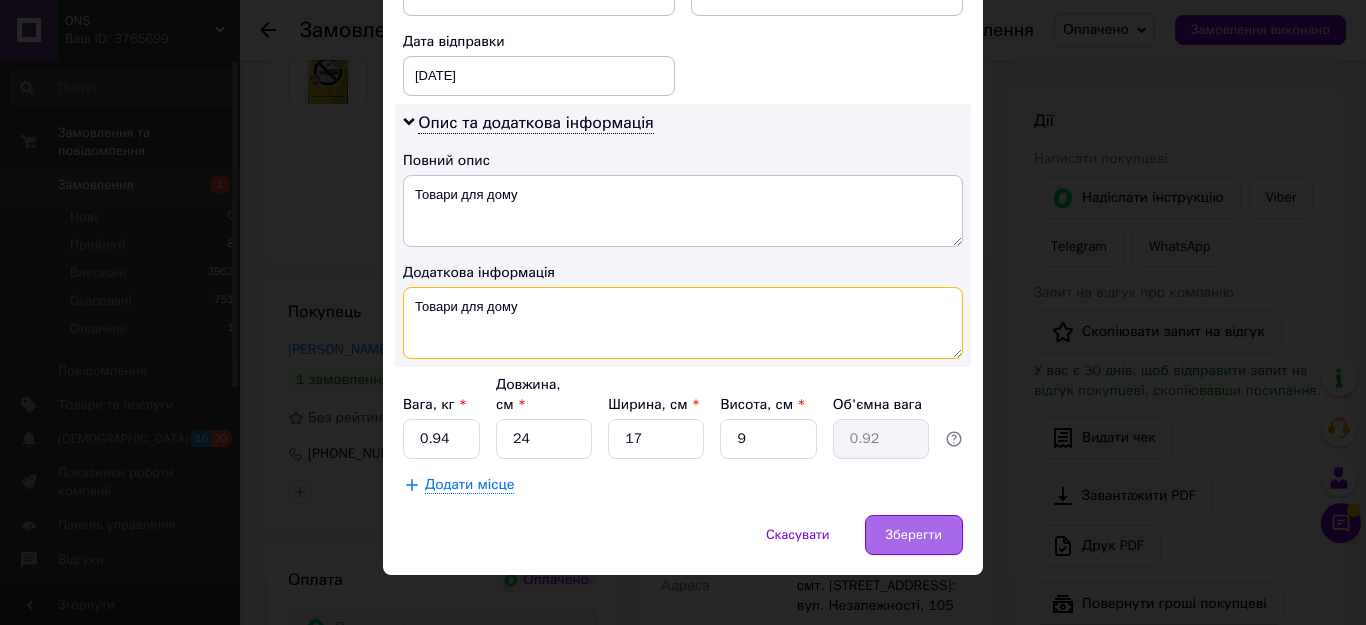 type on "Товари для дому" 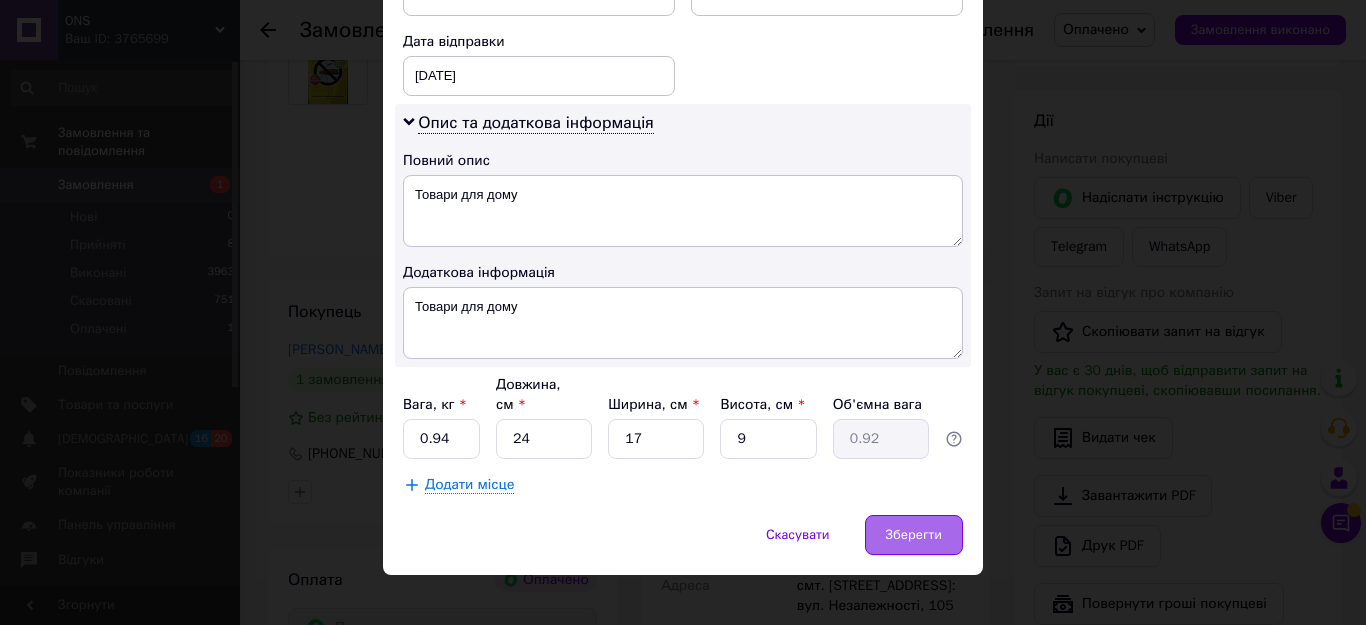 click on "Зберегти" at bounding box center (914, 535) 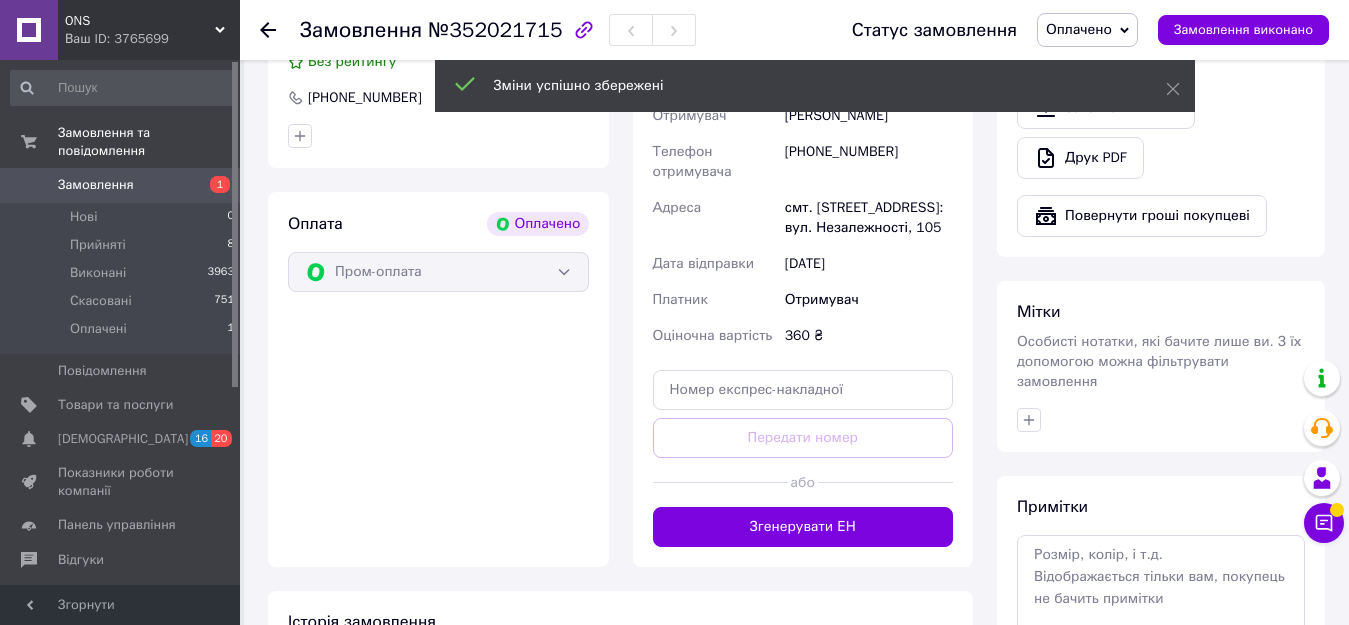scroll, scrollTop: 768, scrollLeft: 0, axis: vertical 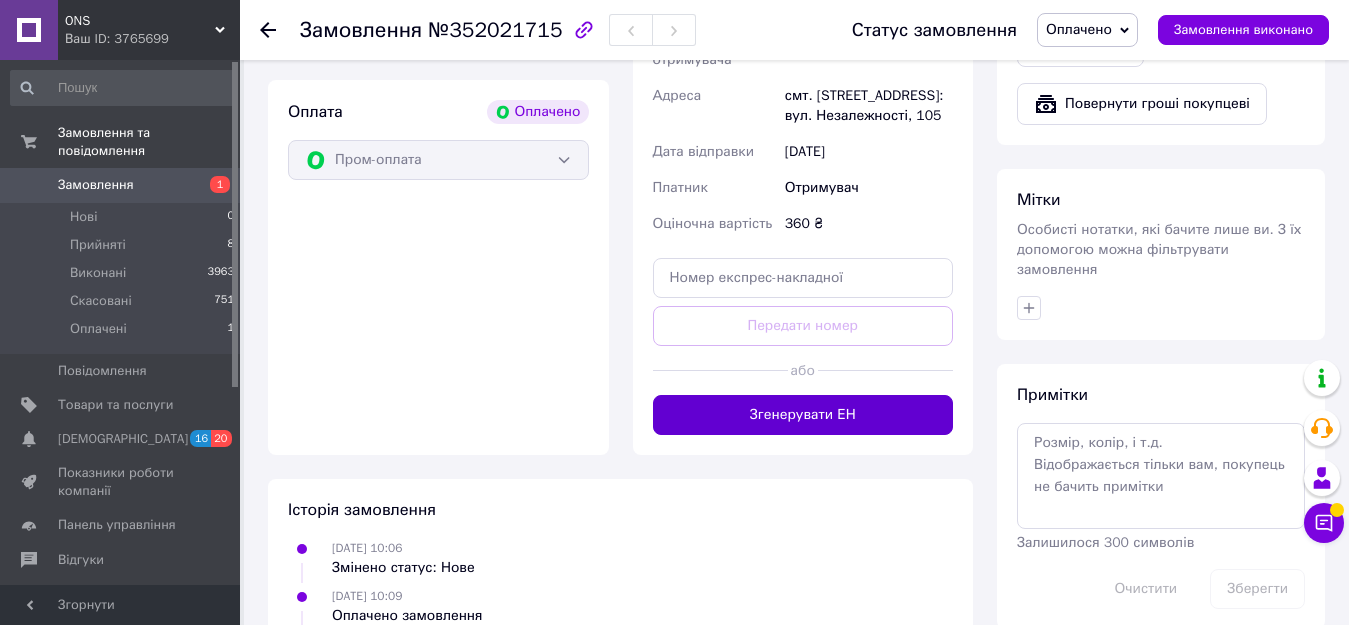 click on "Згенерувати ЕН" at bounding box center (803, 415) 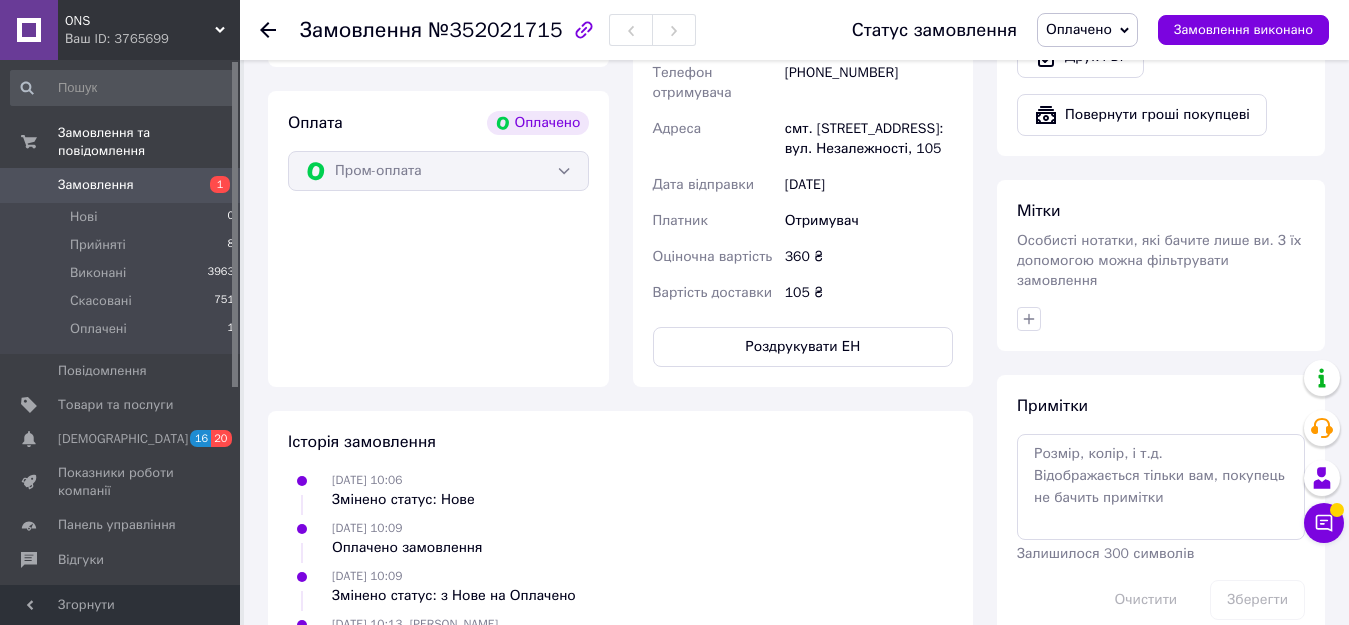 scroll, scrollTop: 694, scrollLeft: 0, axis: vertical 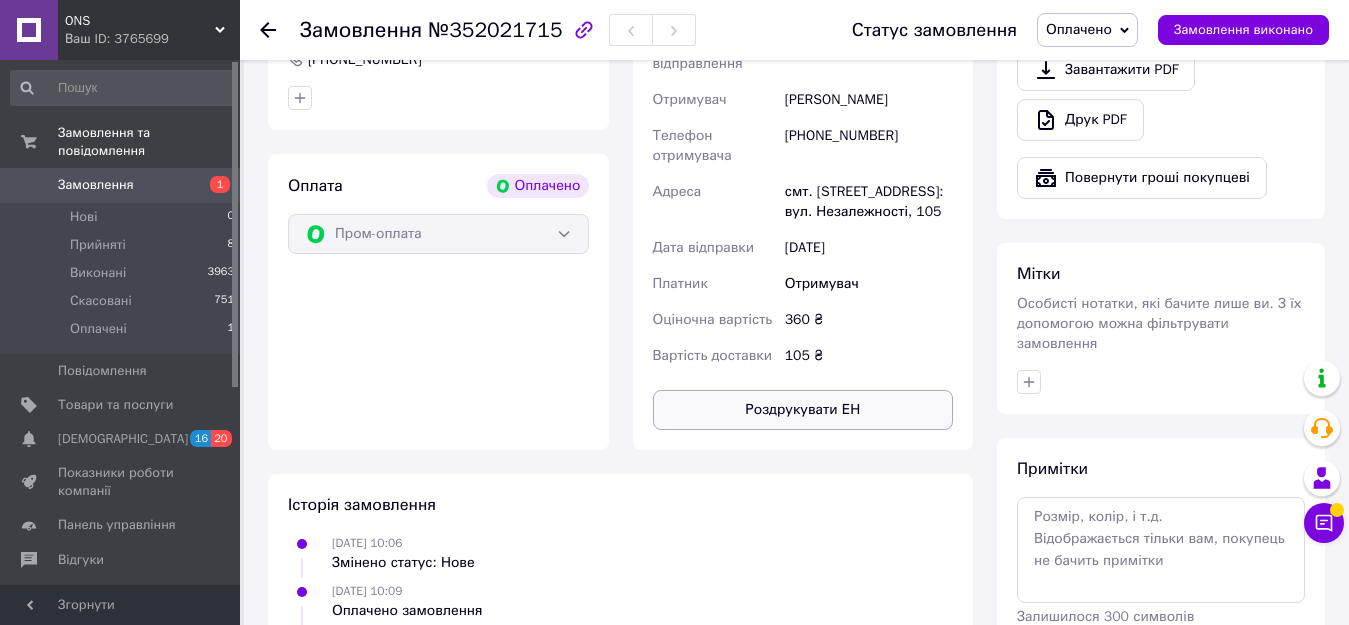 click on "Роздрукувати ЕН" at bounding box center (803, 410) 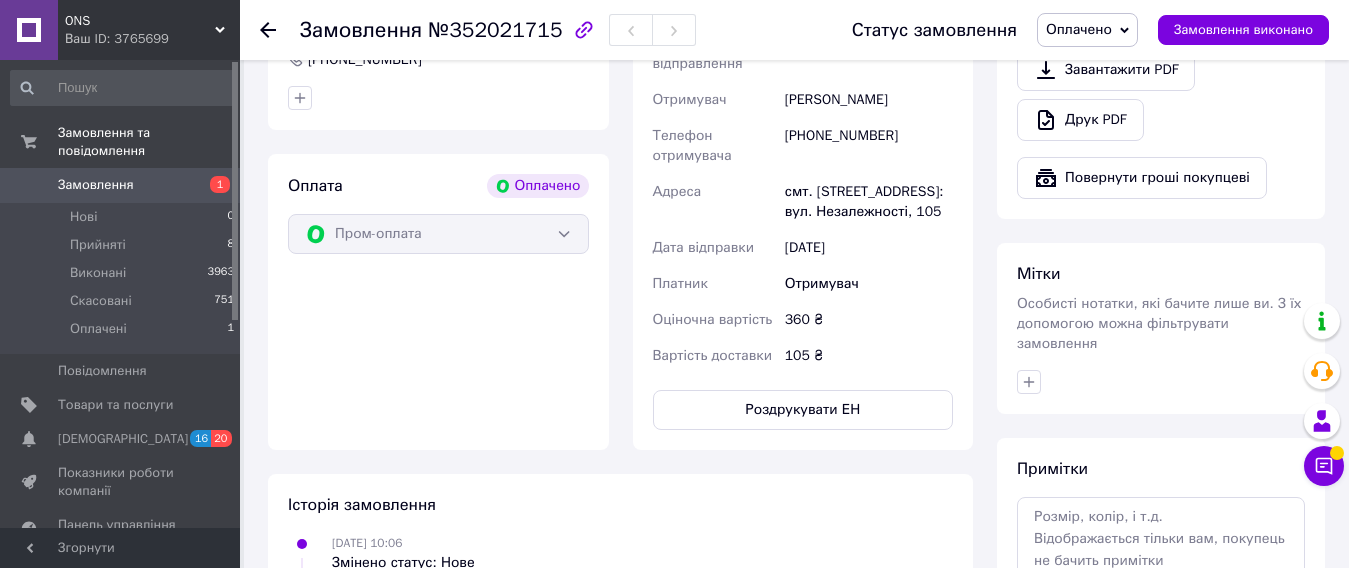 drag, startPoint x: 83, startPoint y: 567, endPoint x: 547, endPoint y: 448, distance: 479.0167 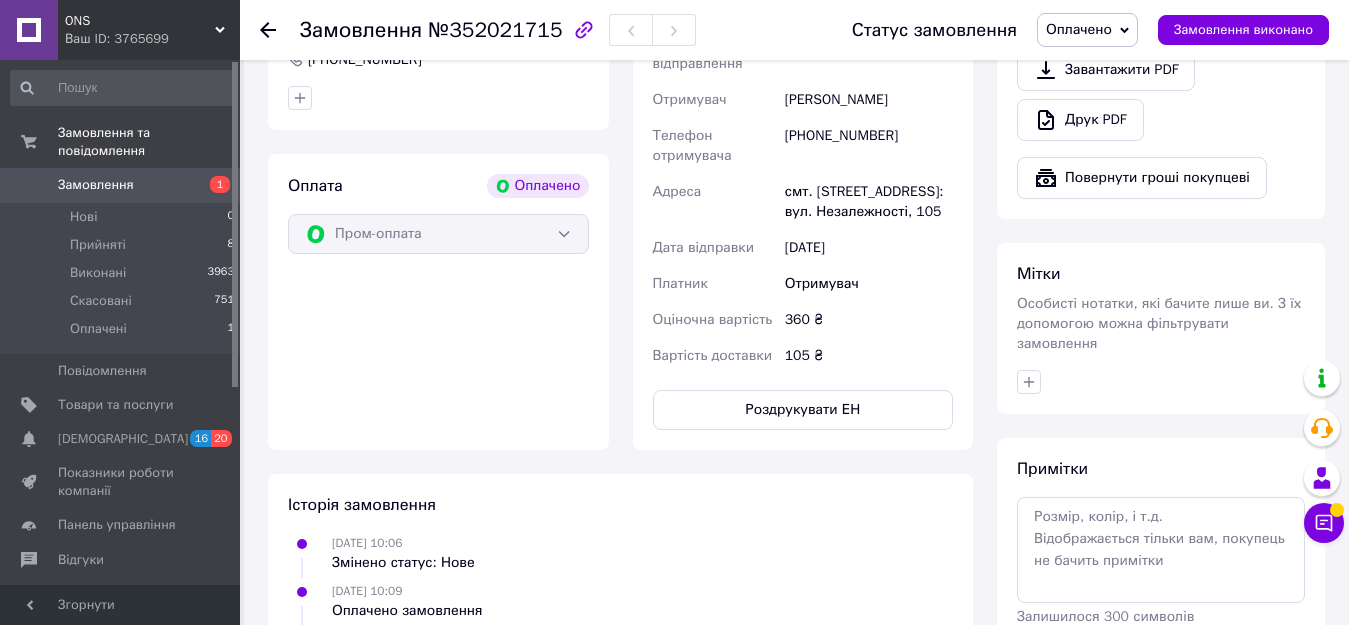 click 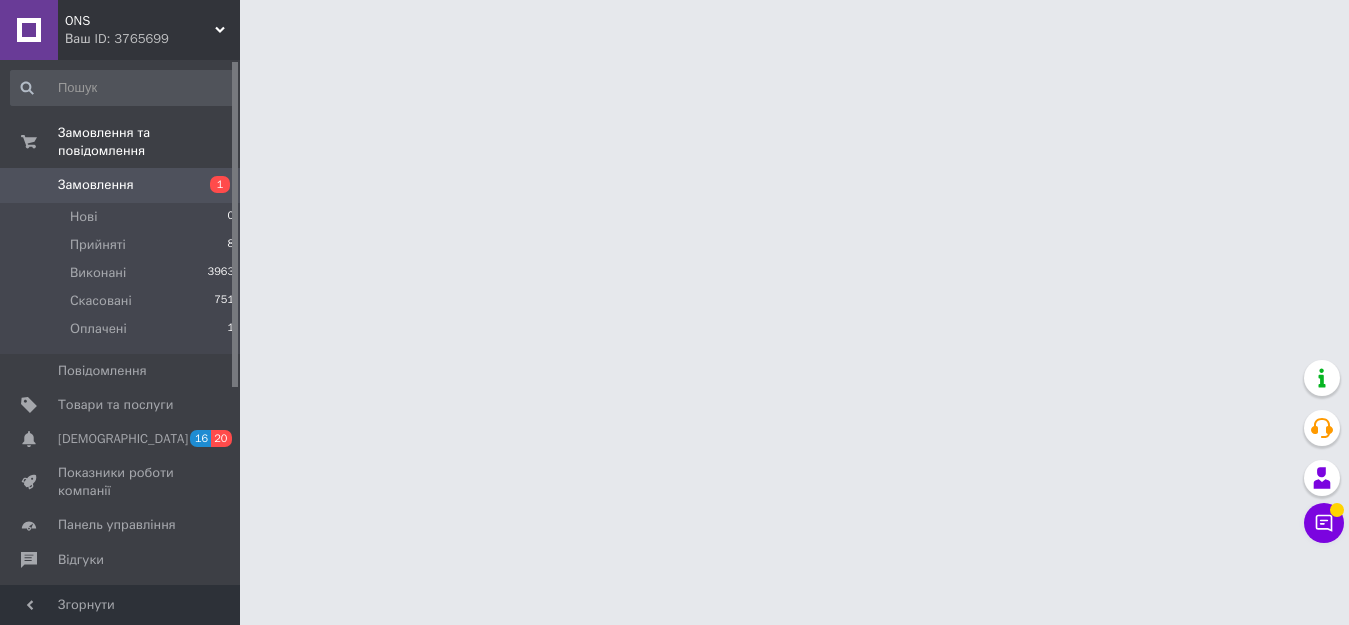 scroll, scrollTop: 0, scrollLeft: 0, axis: both 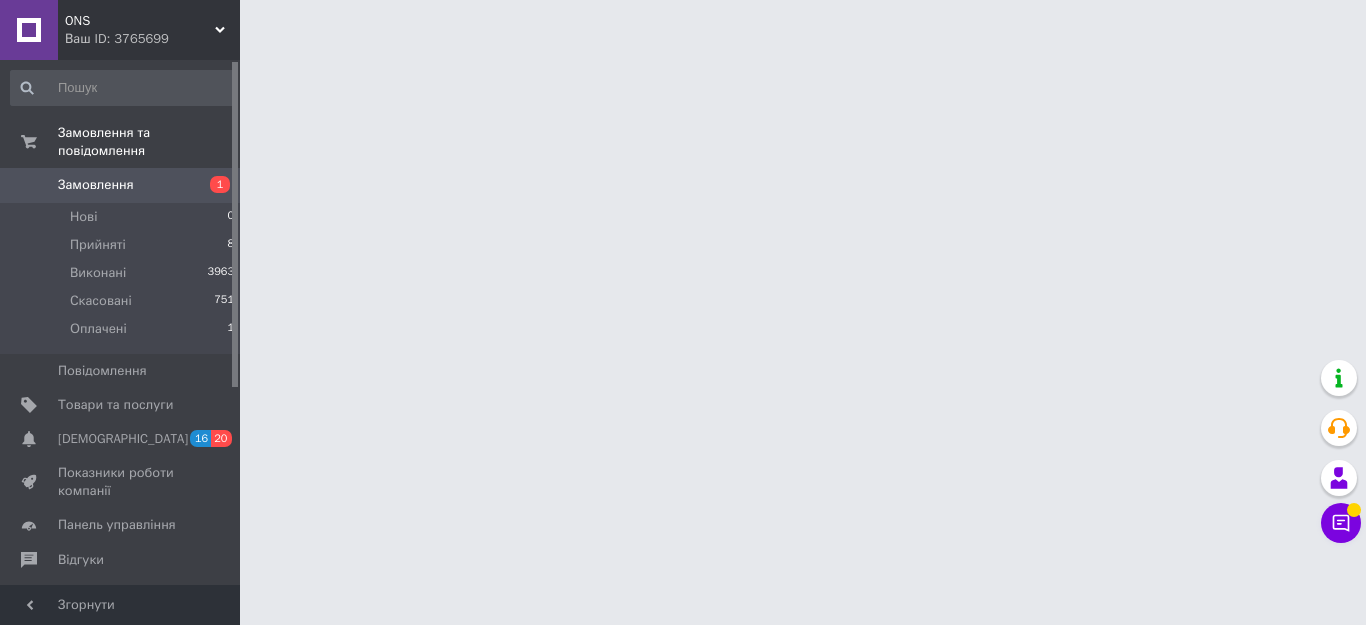 click on "Замовлення" at bounding box center (96, 185) 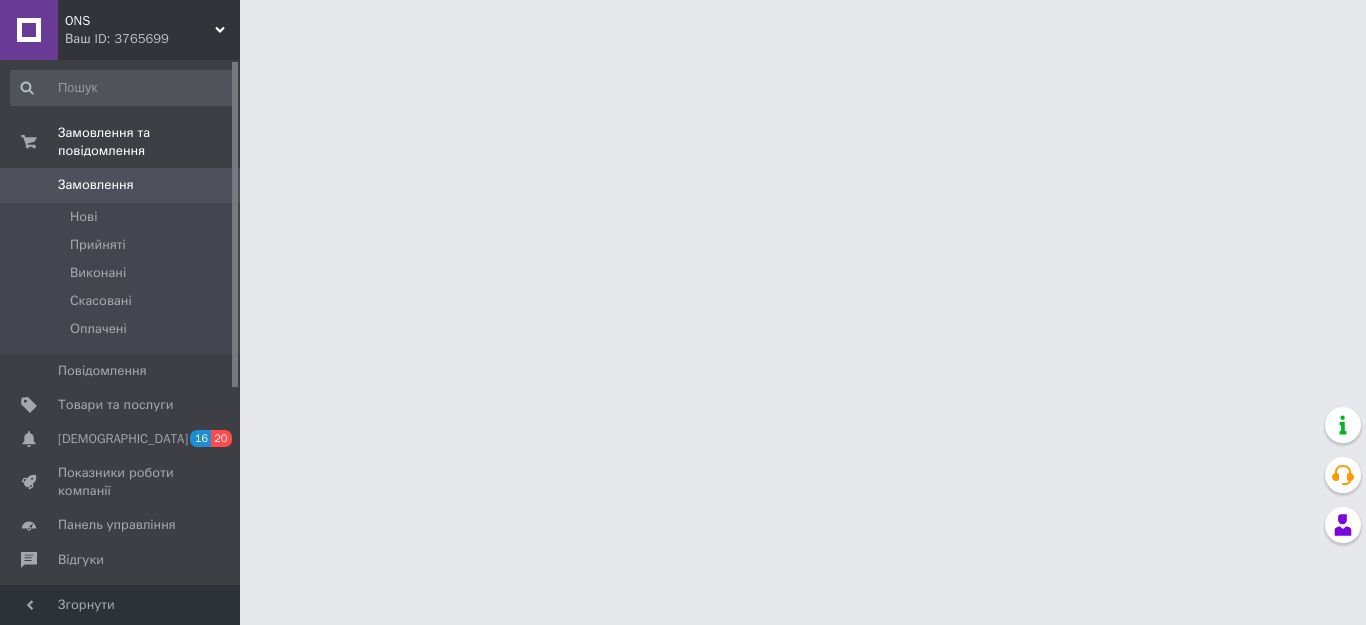 scroll, scrollTop: 0, scrollLeft: 0, axis: both 